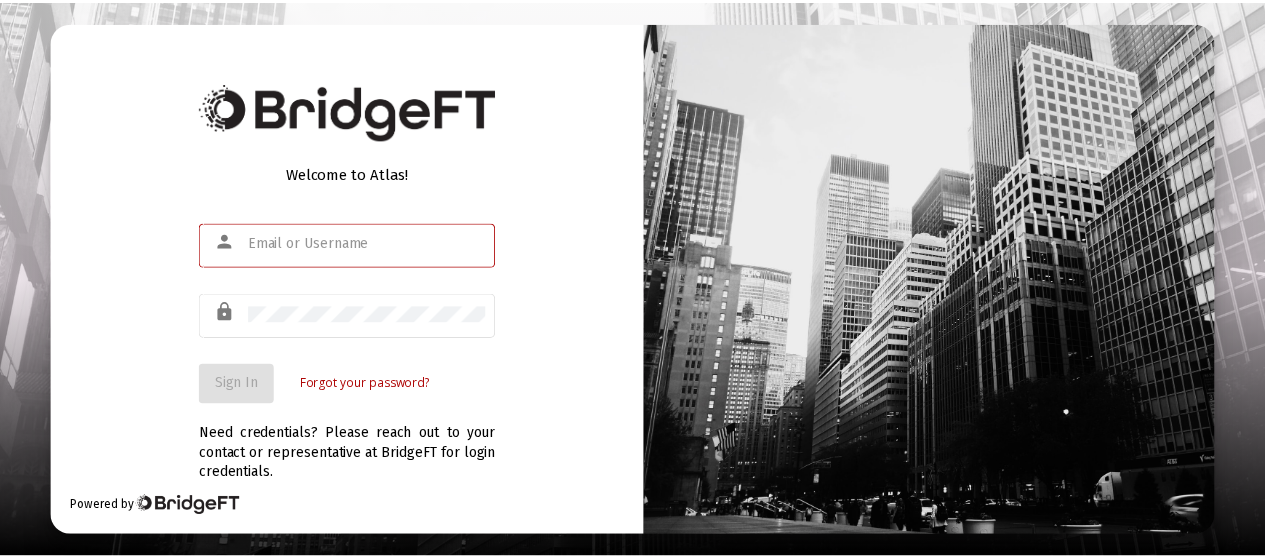 scroll, scrollTop: 0, scrollLeft: 0, axis: both 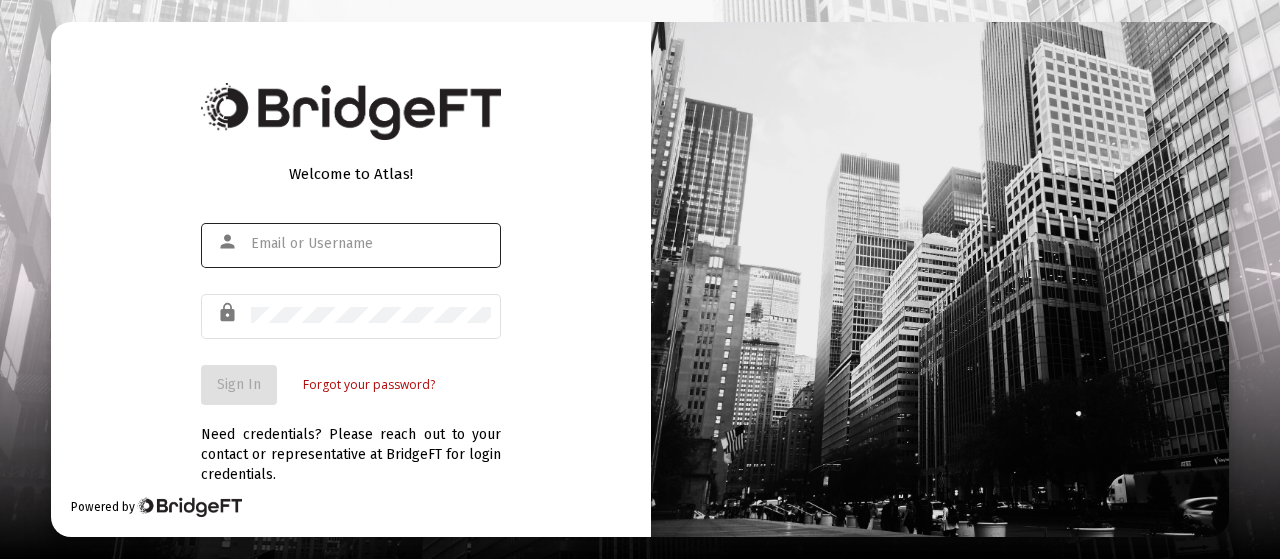 click on "person" at bounding box center (231, 242) 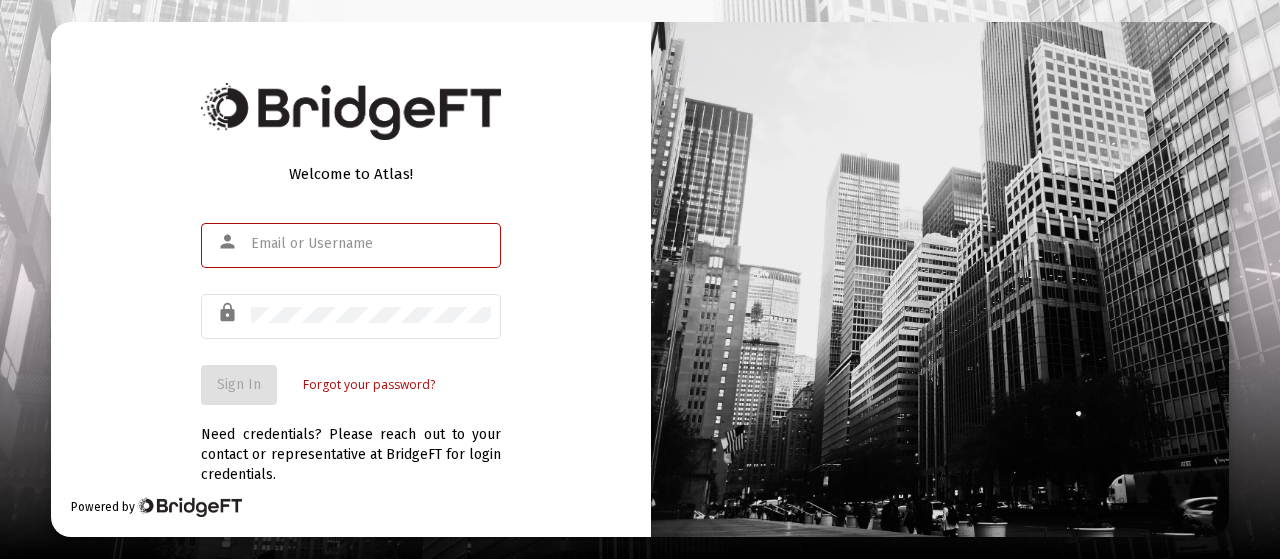 click at bounding box center [371, 244] 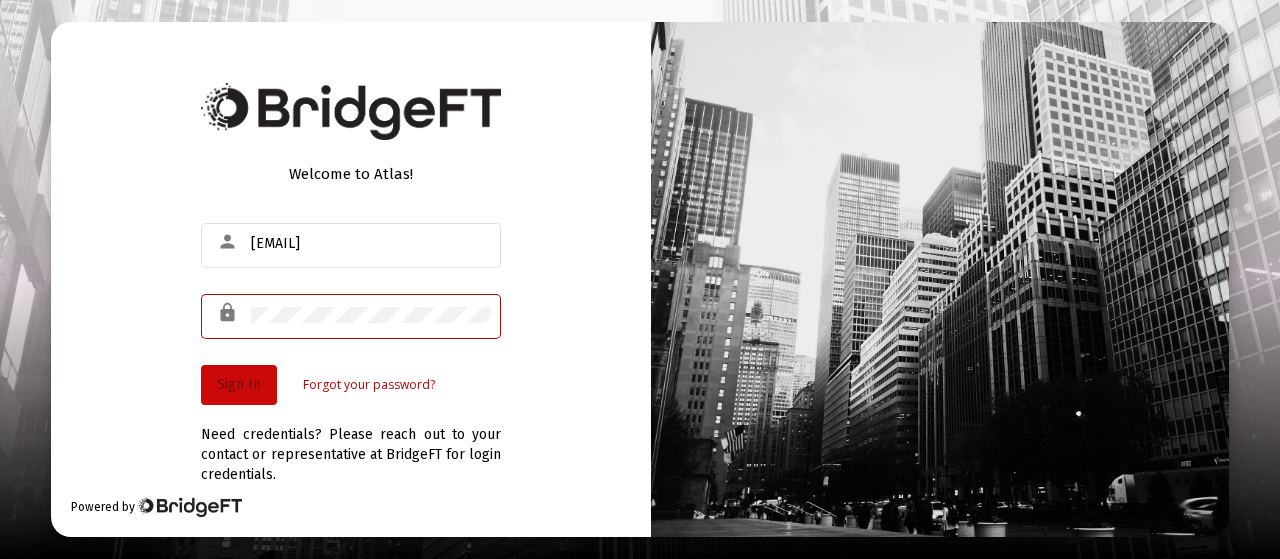 click on "Sign In" at bounding box center [239, 384] 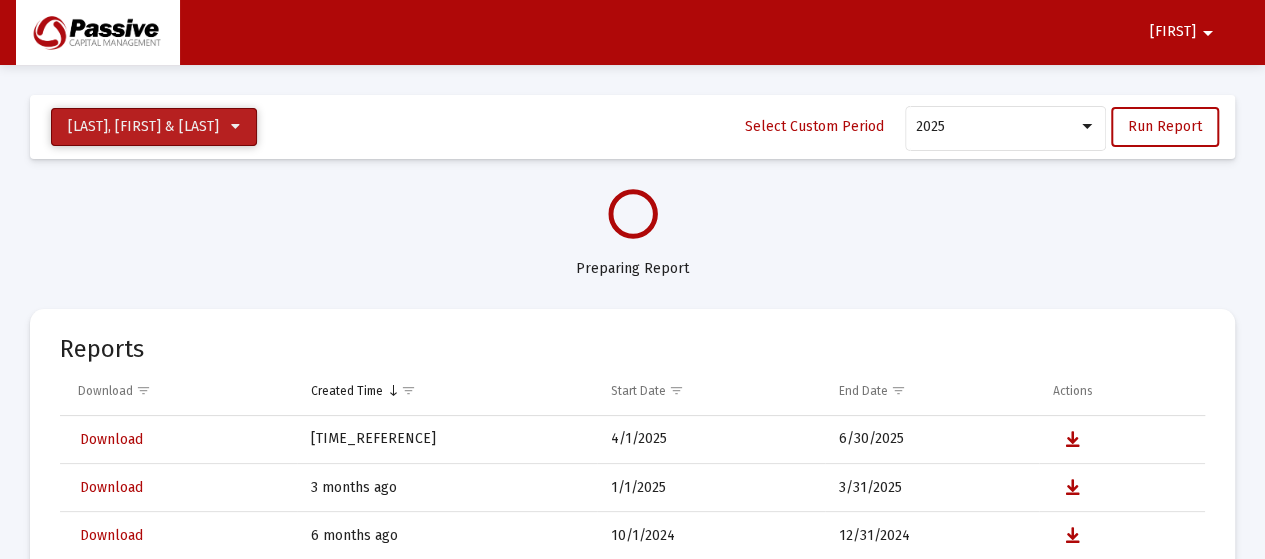 click at bounding box center [235, 127] 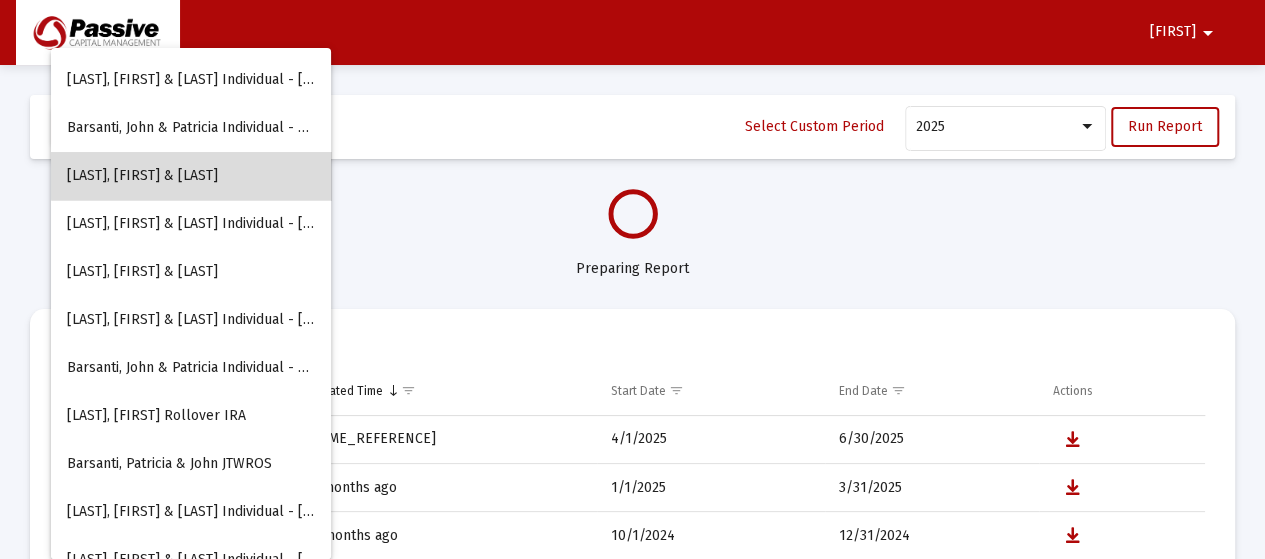 click on "[LAST], [FIRST] & [LAST] JTWROS" at bounding box center [191, 176] 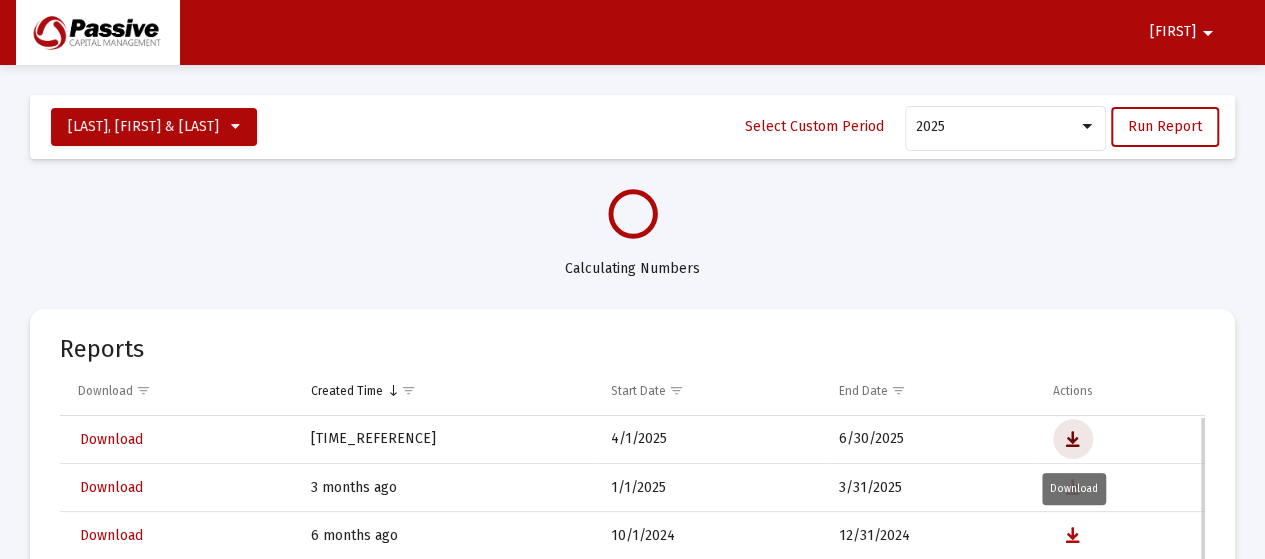 click at bounding box center [1073, 440] 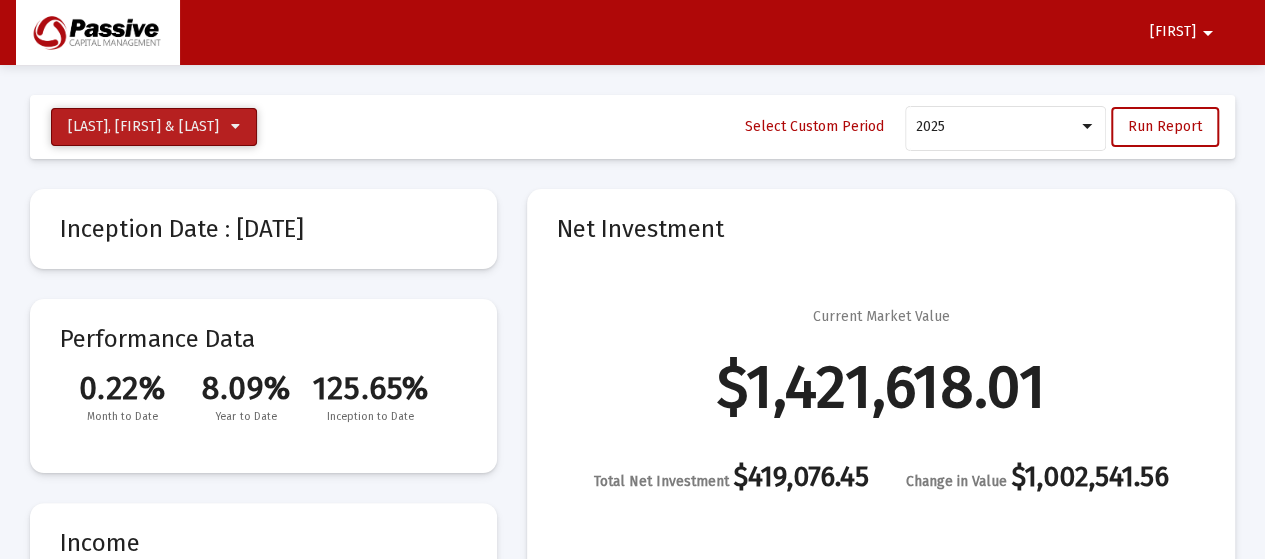 click at bounding box center [235, 127] 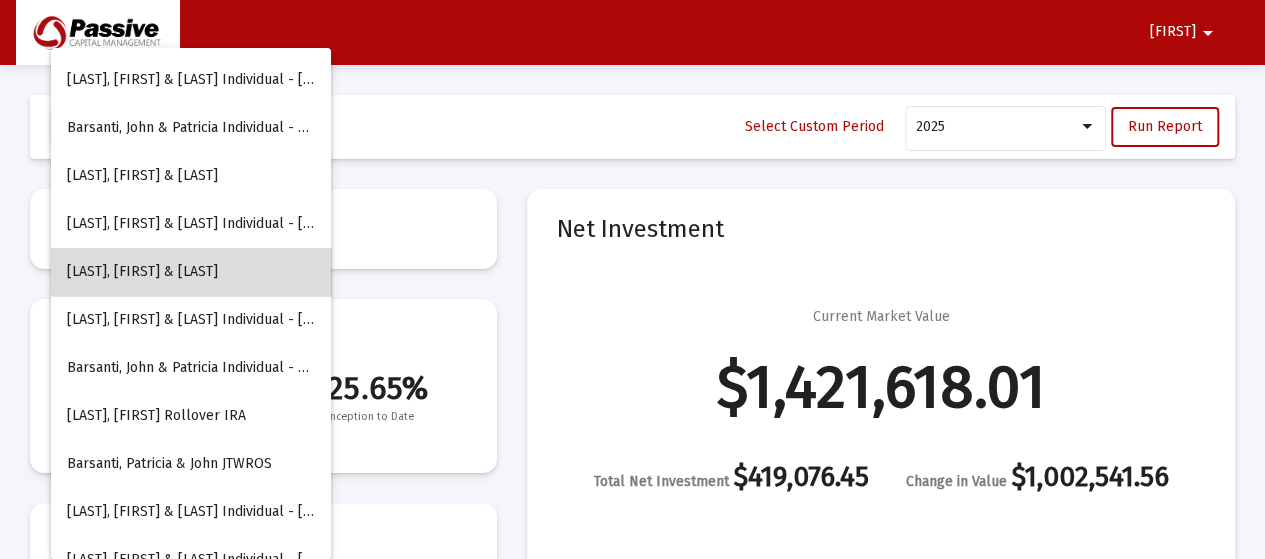 click on "[LAST], [FIRST] & [LAST] JTWROS" at bounding box center (191, 272) 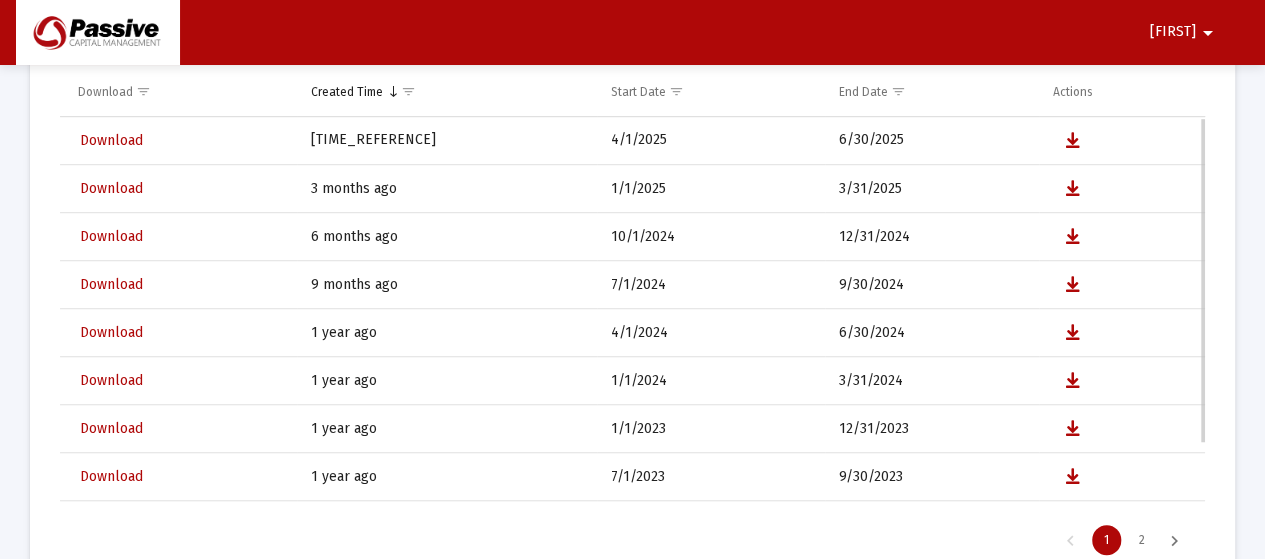 scroll, scrollTop: 4200, scrollLeft: 0, axis: vertical 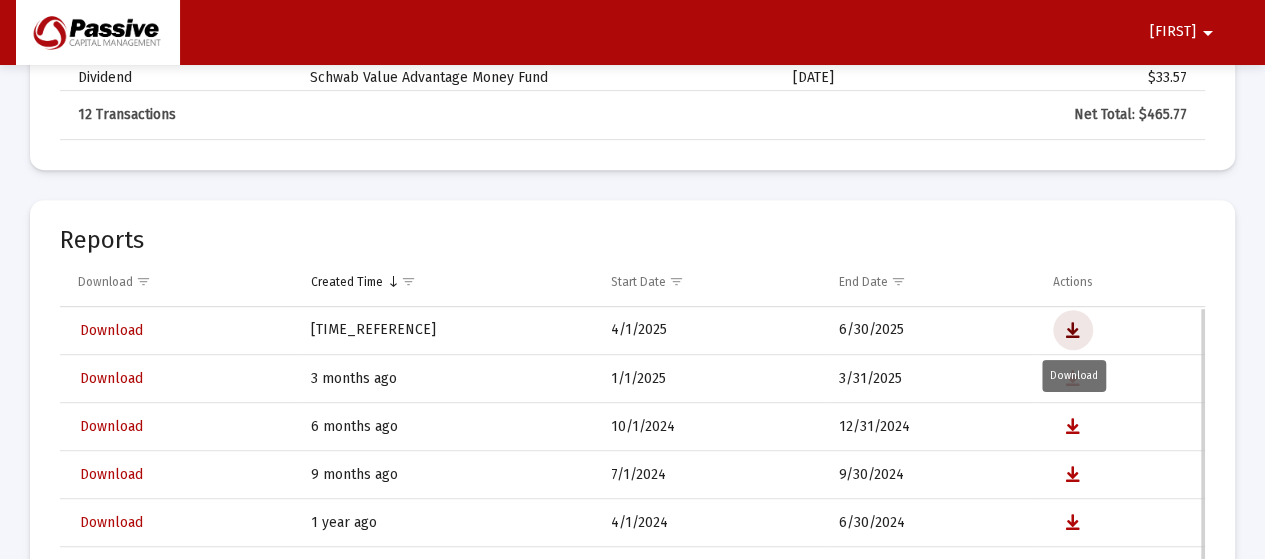 click at bounding box center [1073, 331] 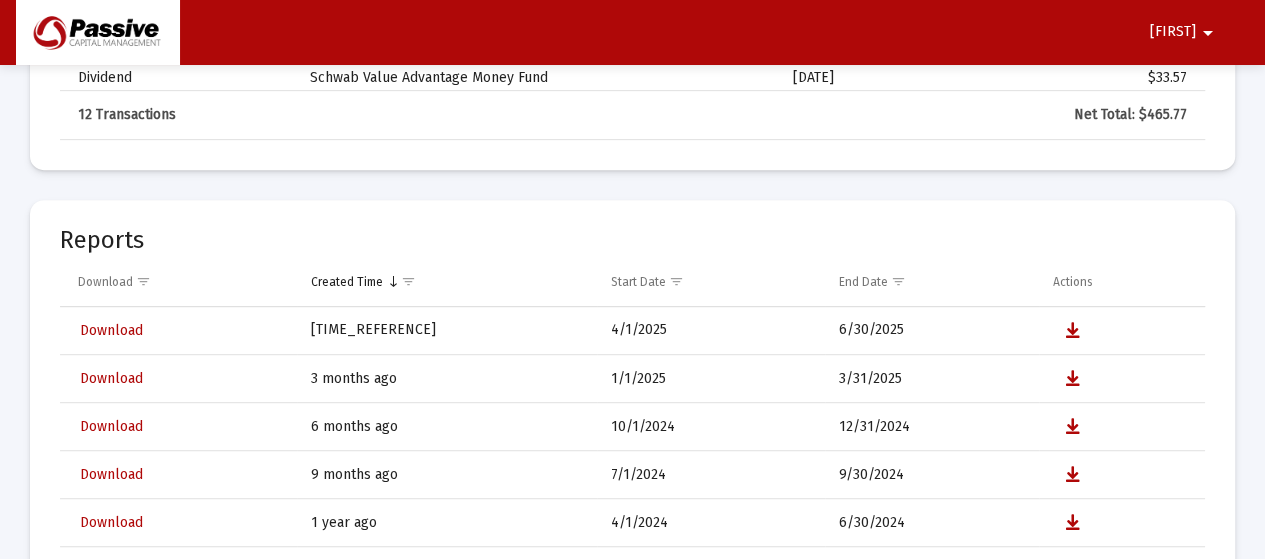 click on "arrow_drop_down" at bounding box center [1208, 33] 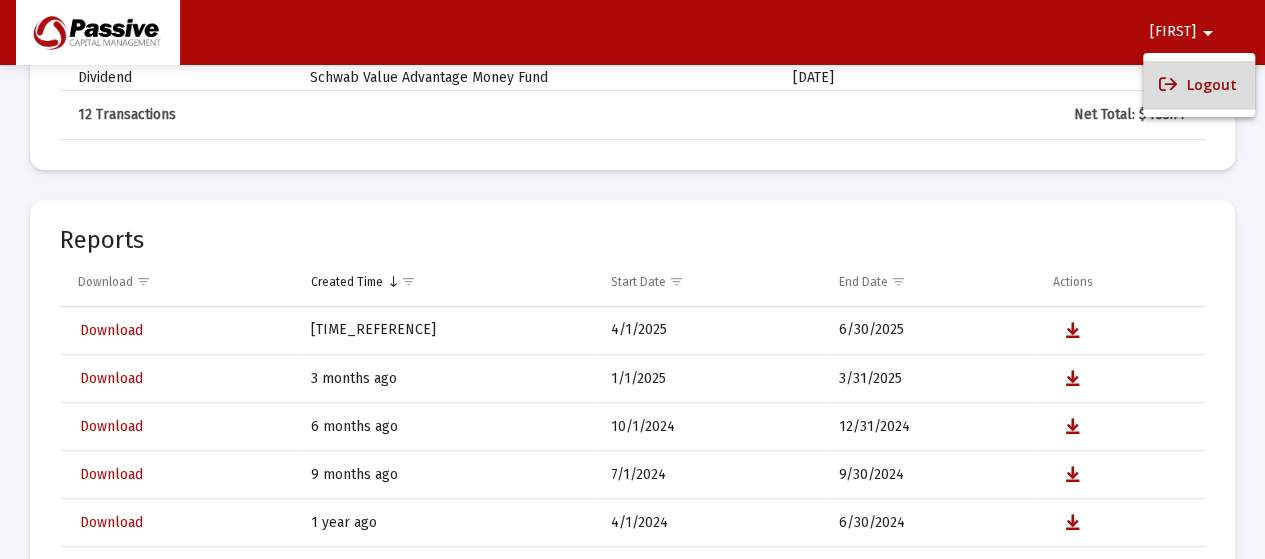 click on "Logout" at bounding box center (1199, 85) 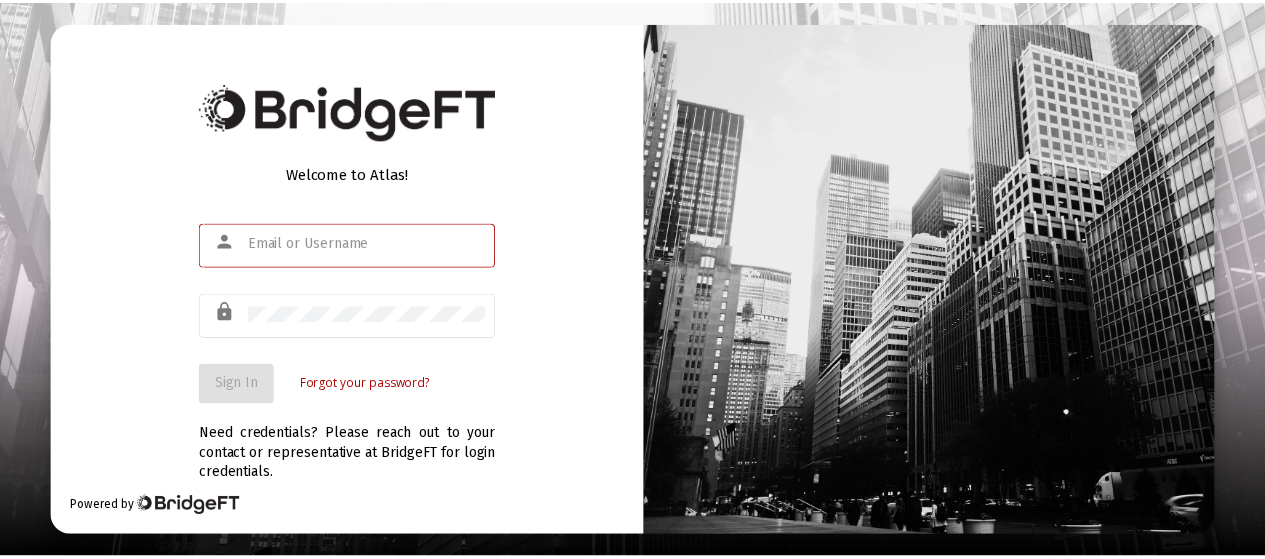 scroll, scrollTop: 0, scrollLeft: 0, axis: both 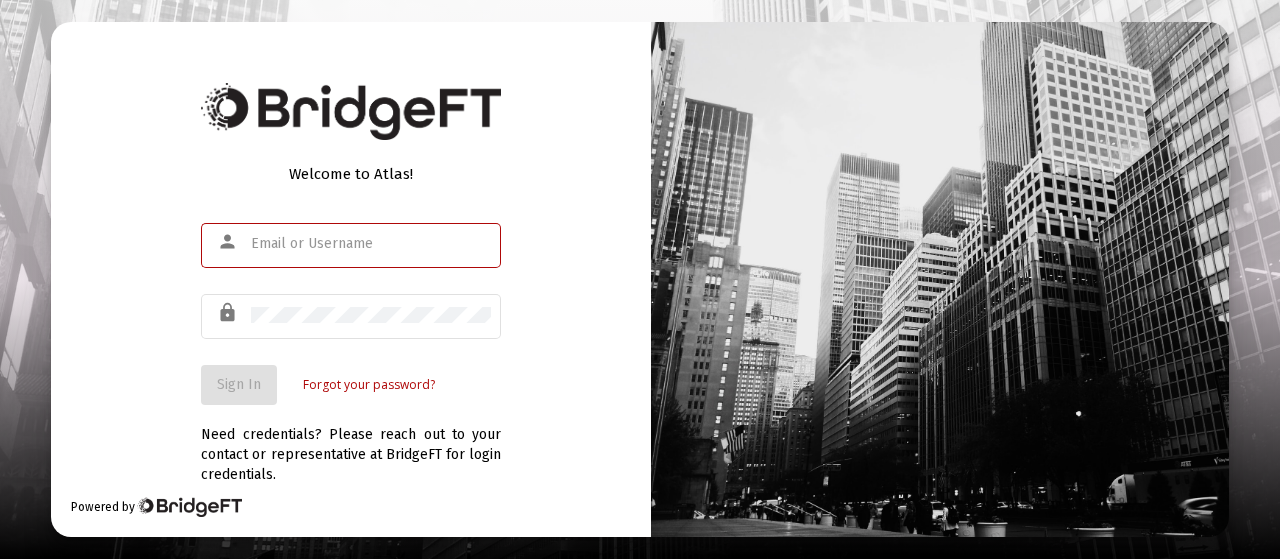 click at bounding box center [371, 244] 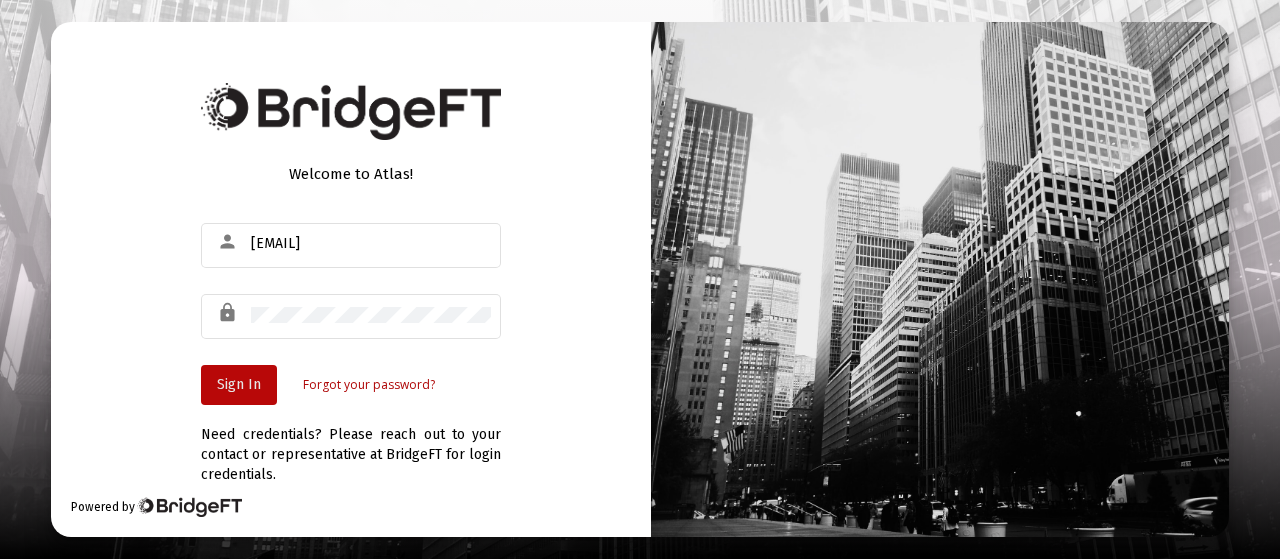 click on "Sign In" at bounding box center [239, 384] 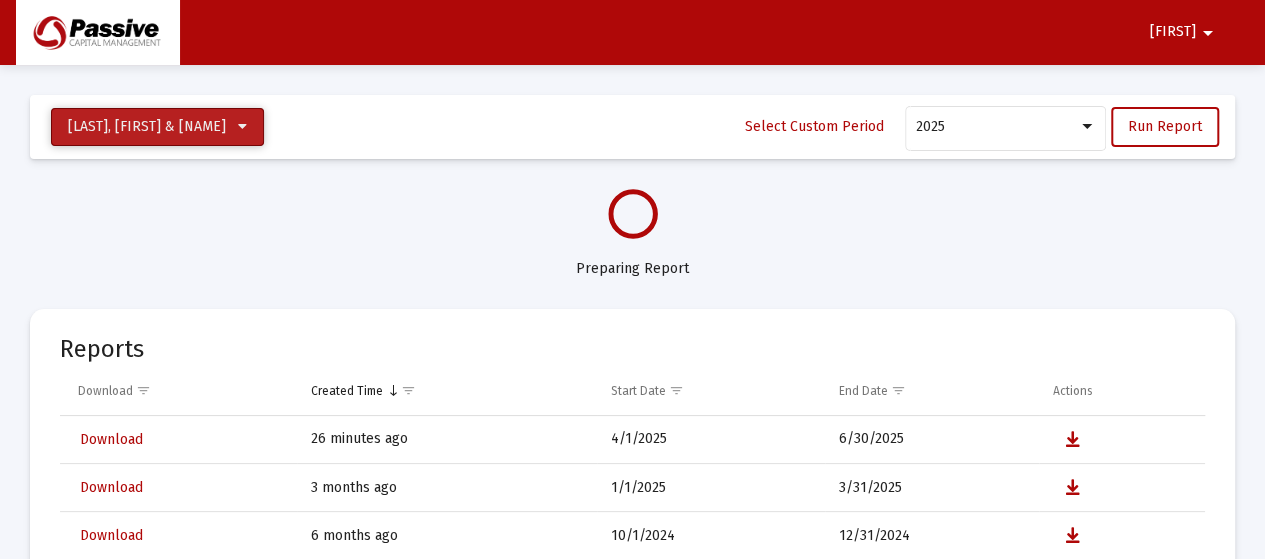 click on "[LAST], [FIRST] & [LAST]" at bounding box center [157, 127] 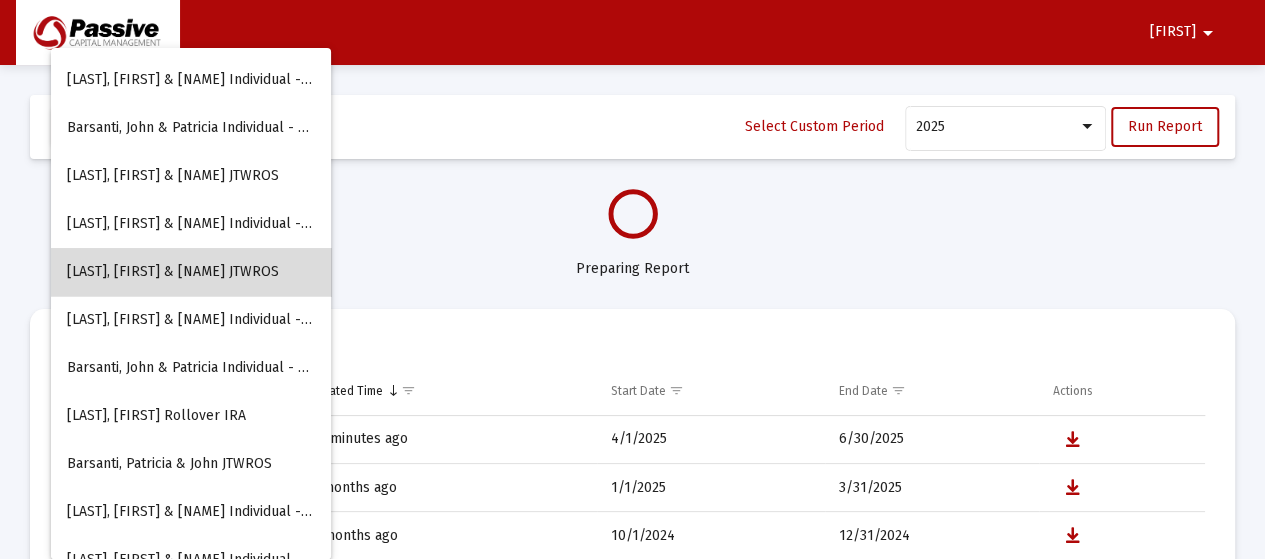 click on "[LAST], [FIRST] & [LAST]" at bounding box center (191, 272) 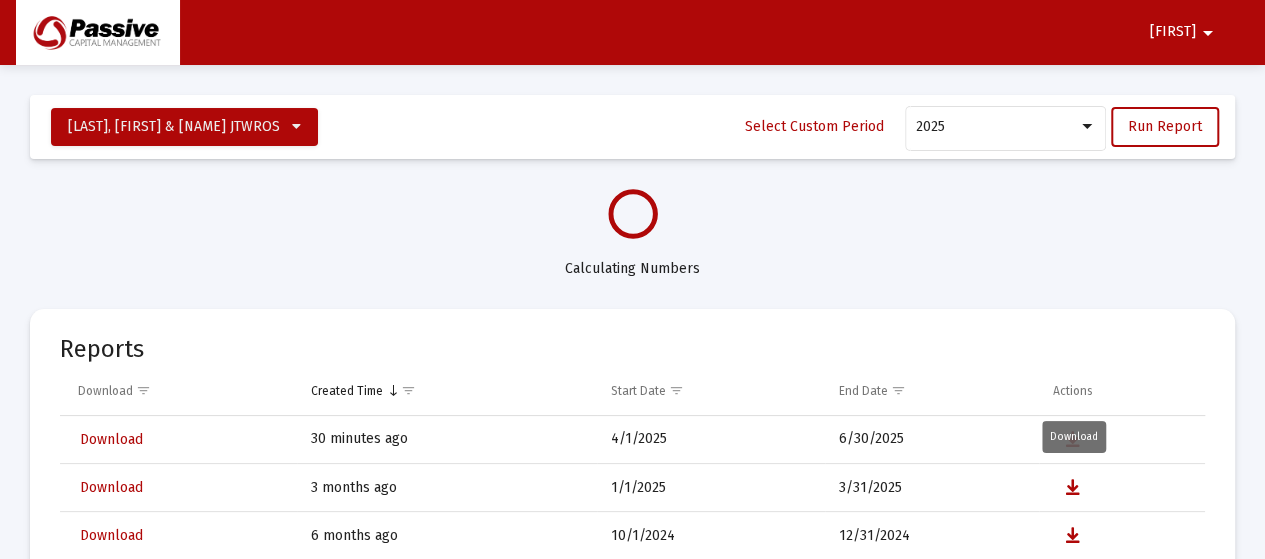 click on "Download" at bounding box center (1074, 437) 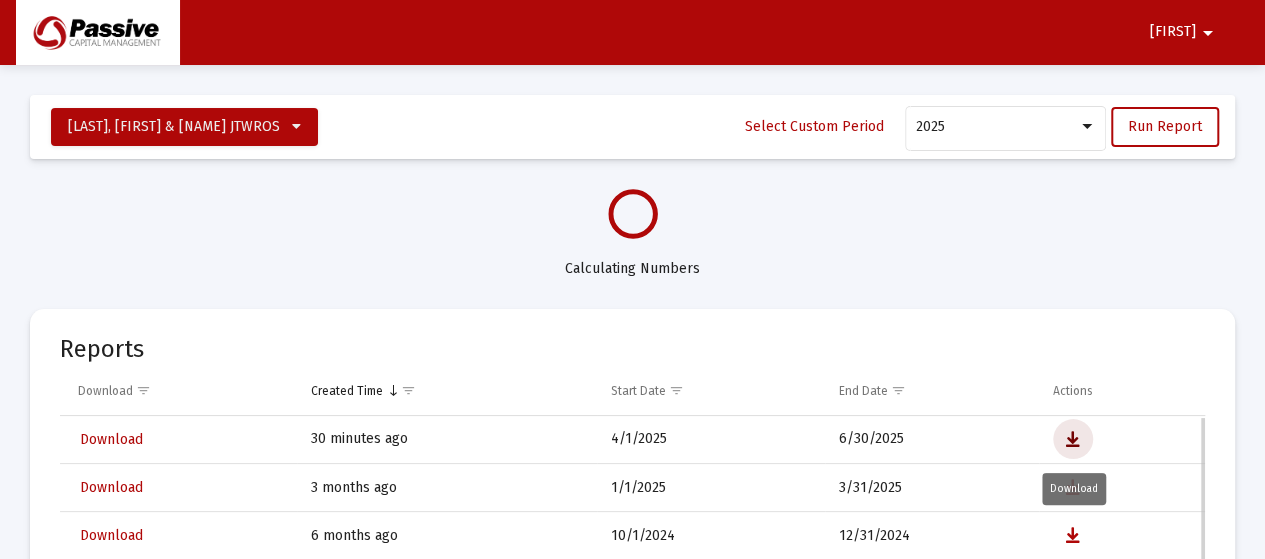 click at bounding box center [1073, 440] 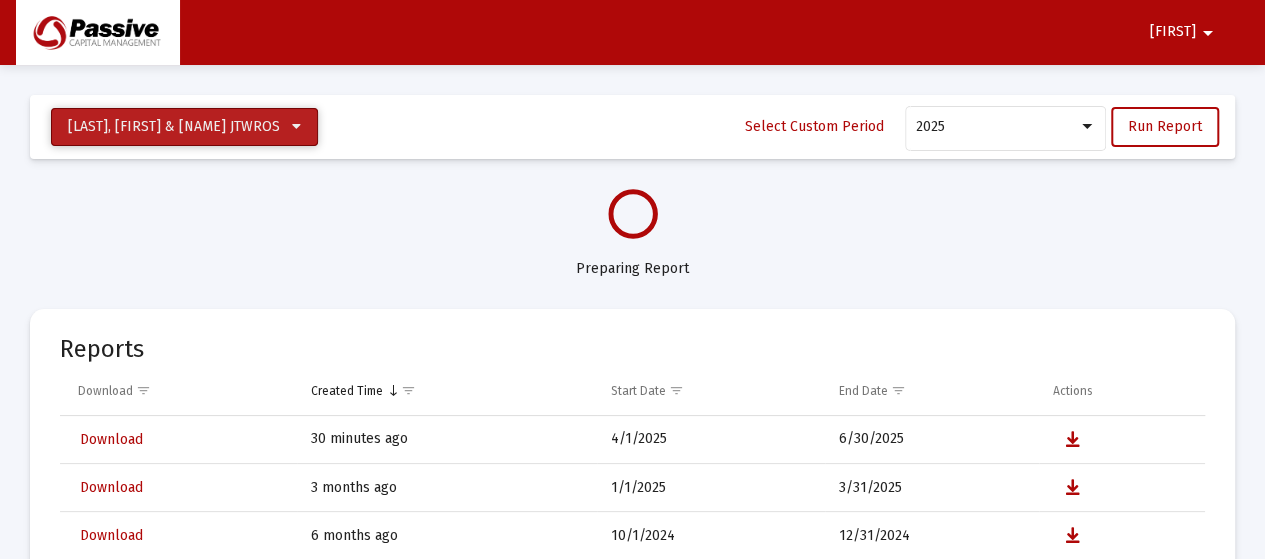 click at bounding box center (296, 127) 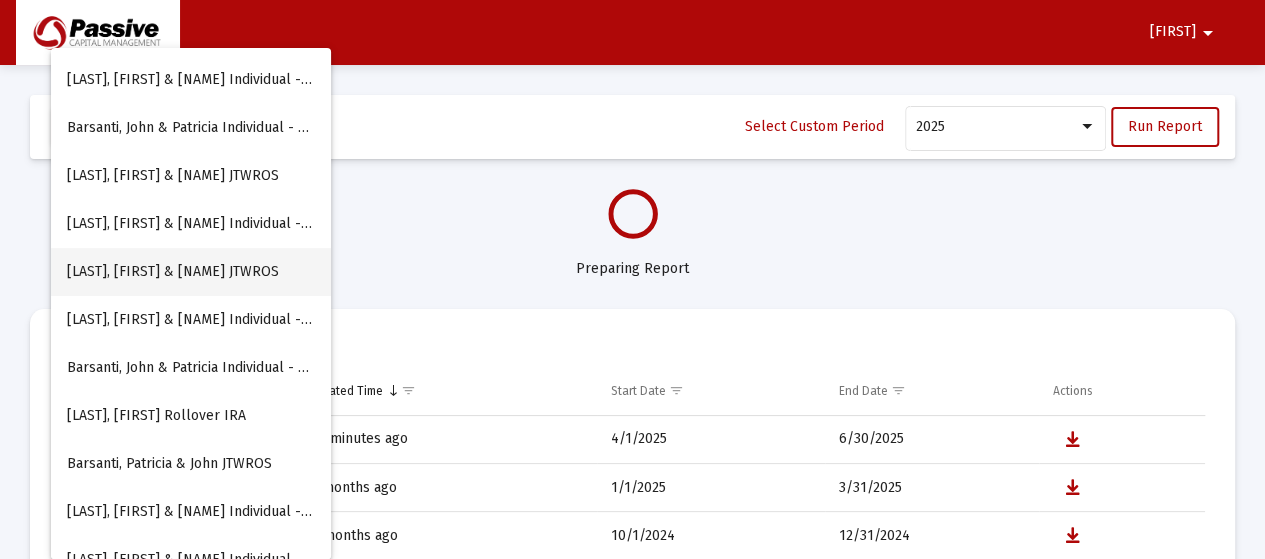 scroll, scrollTop: 80, scrollLeft: 0, axis: vertical 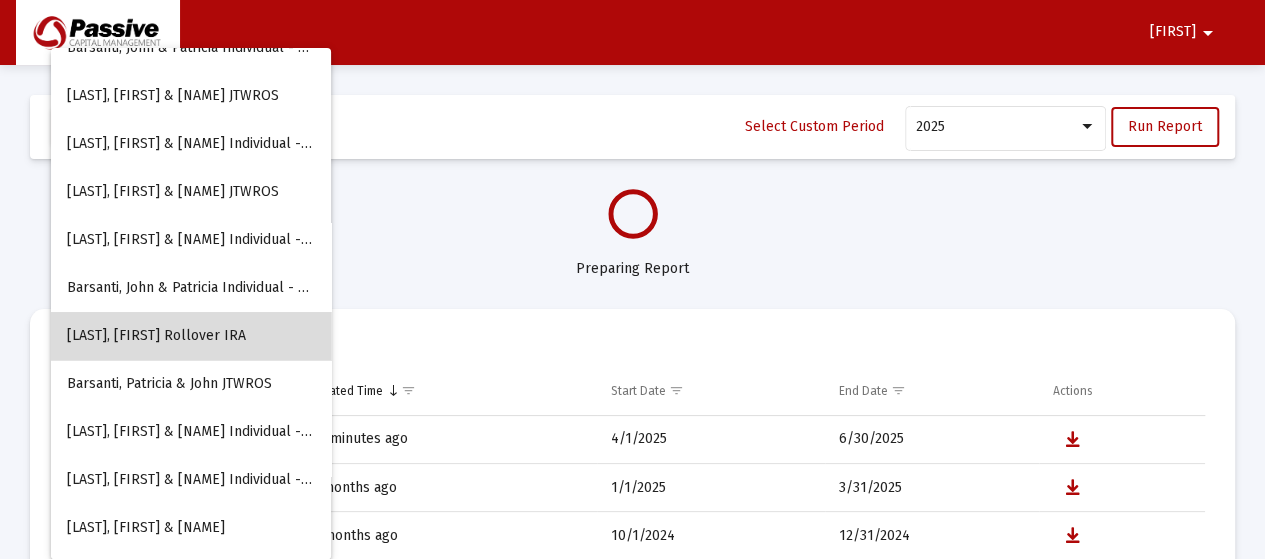 click on "[LAST], [FIRST] Rollover IRA" at bounding box center [191, 336] 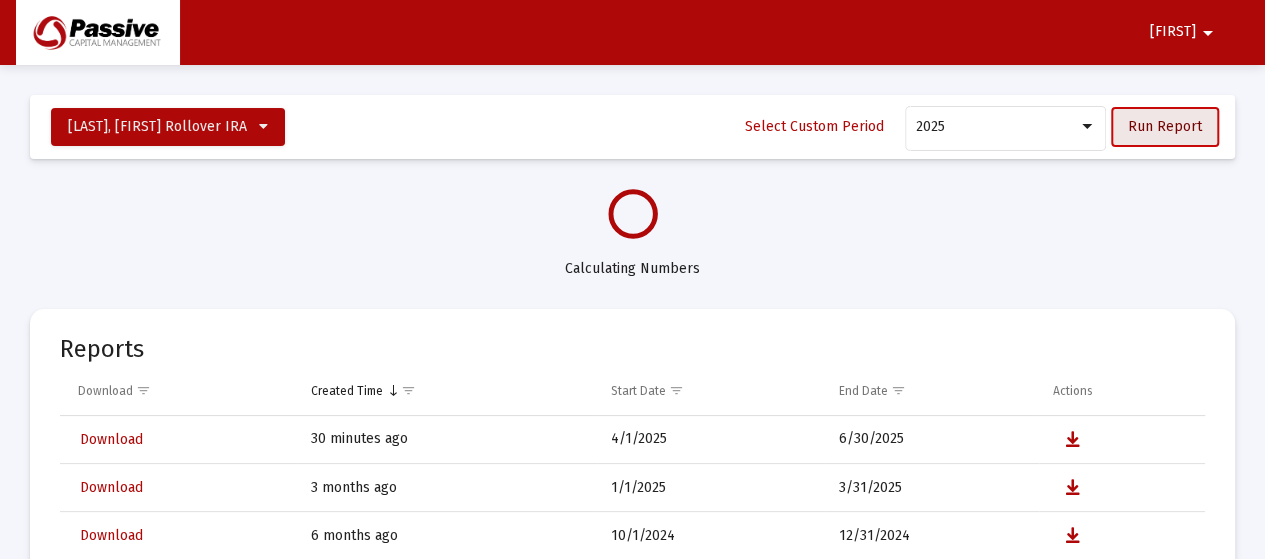 click on "Run Report" at bounding box center [1165, 126] 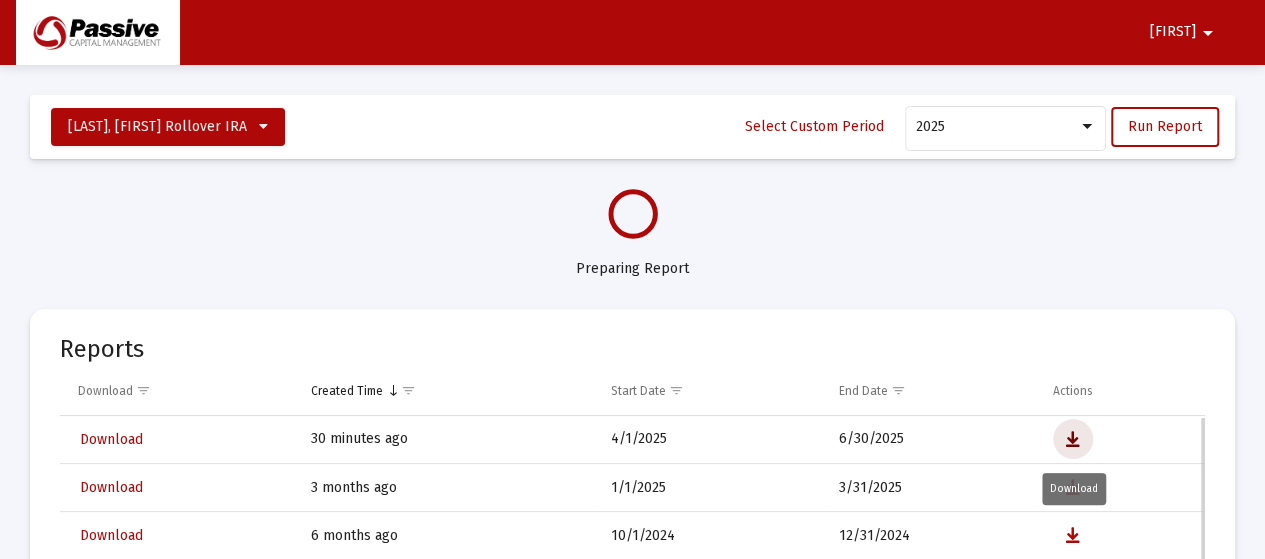 click at bounding box center [1073, 440] 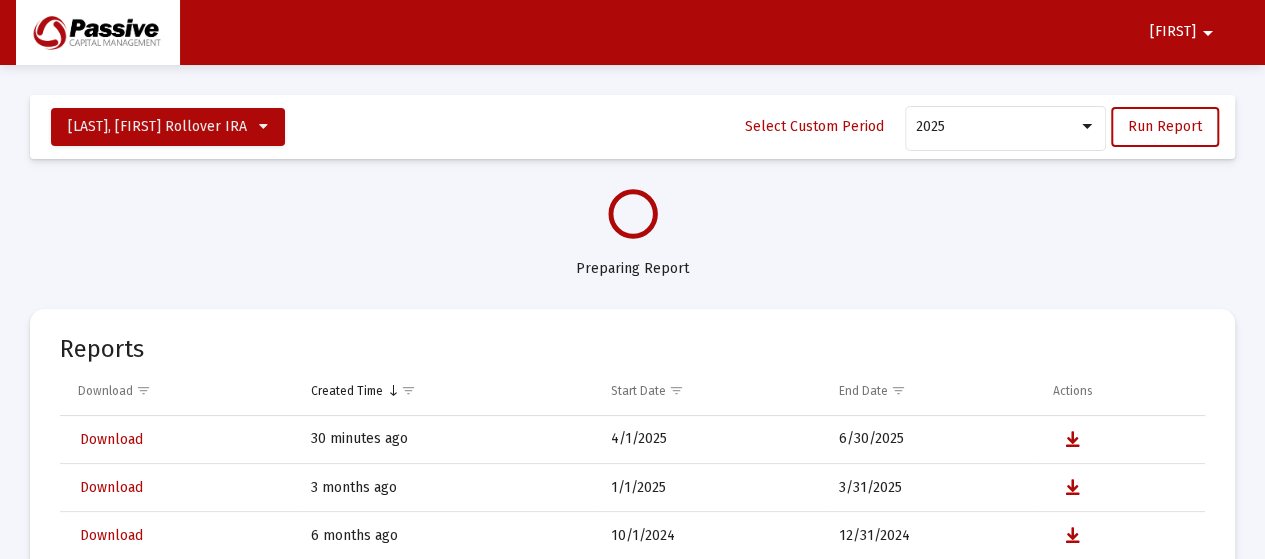 click on "arrow_drop_down" at bounding box center [1208, 33] 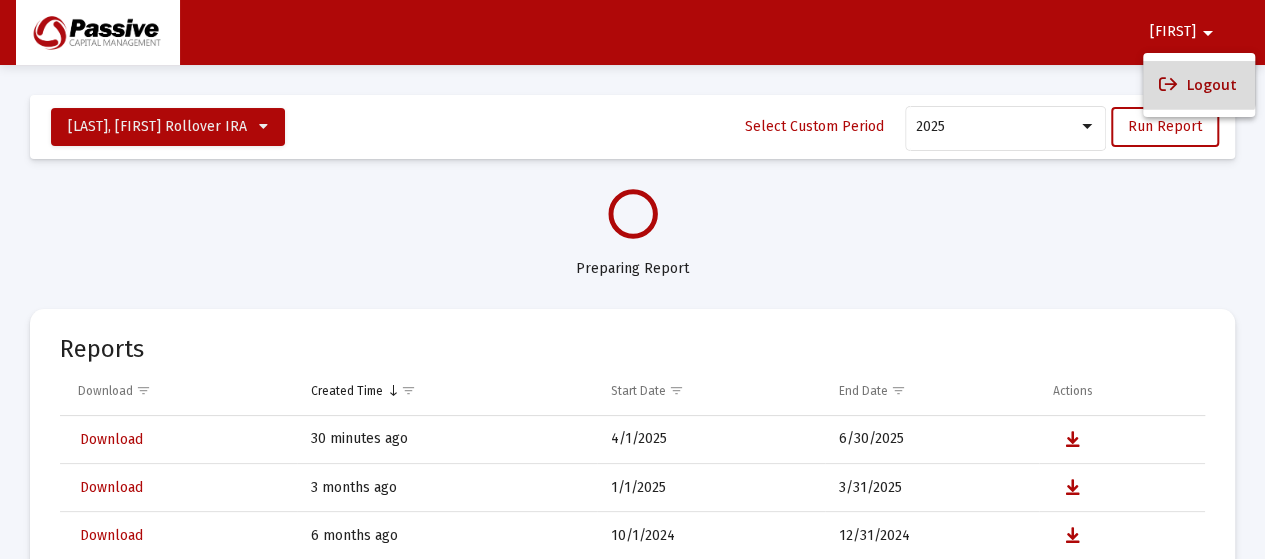 click at bounding box center (1168, 85) 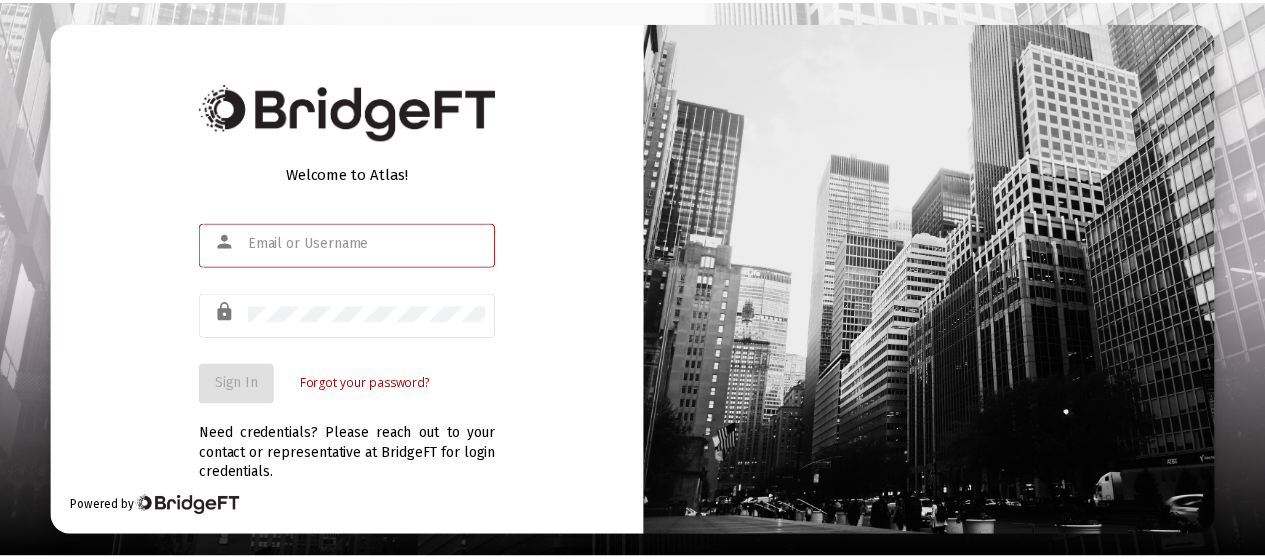 scroll, scrollTop: 0, scrollLeft: 0, axis: both 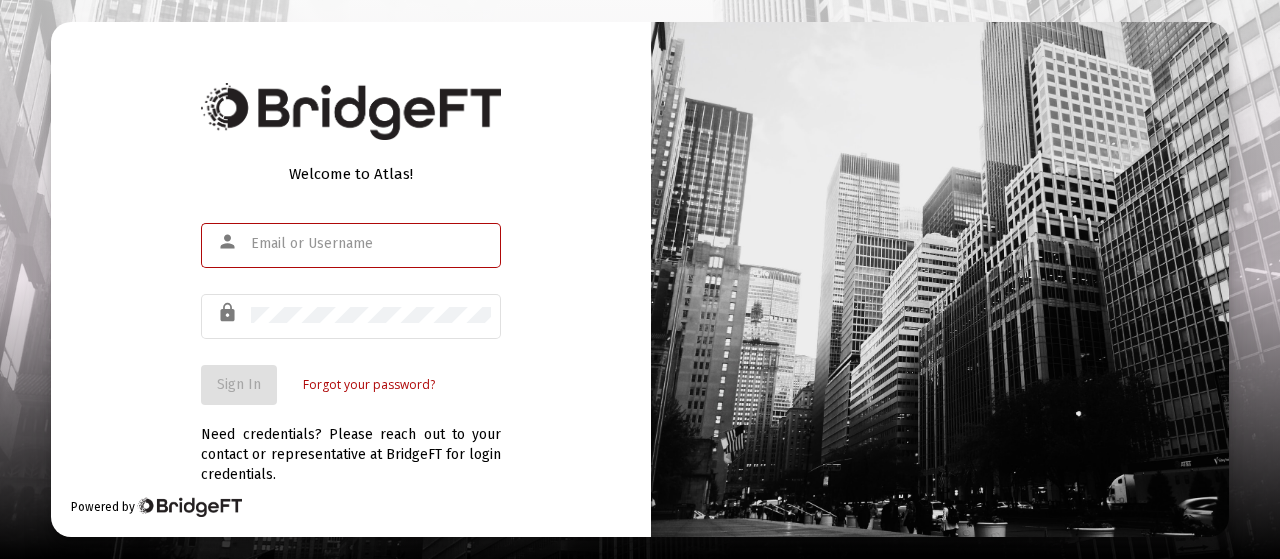 click at bounding box center (371, 244) 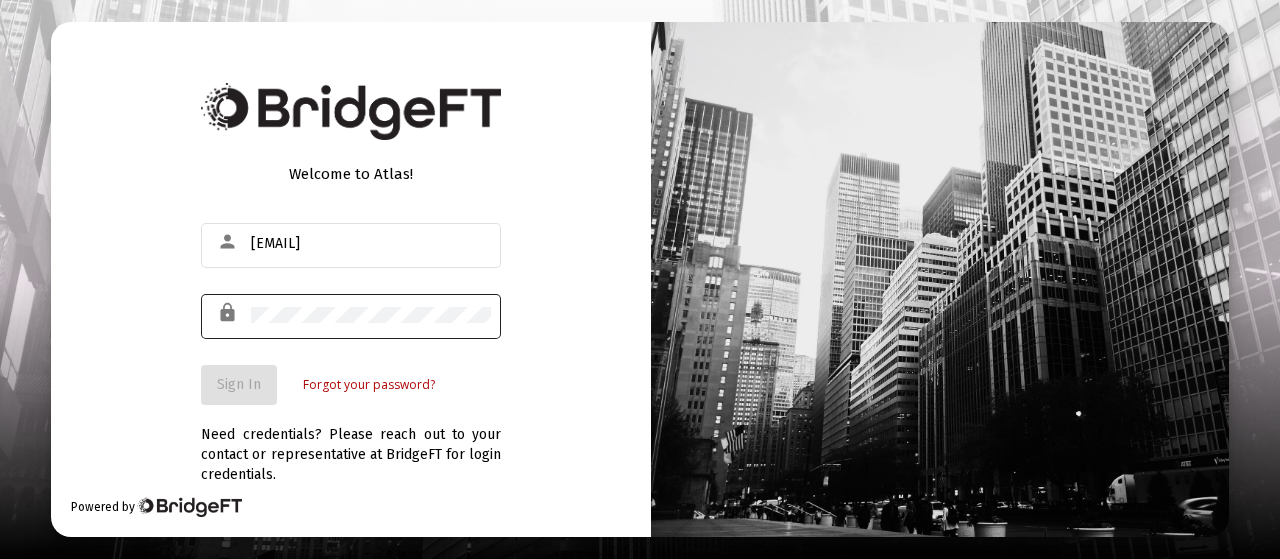 click at bounding box center (371, 314) 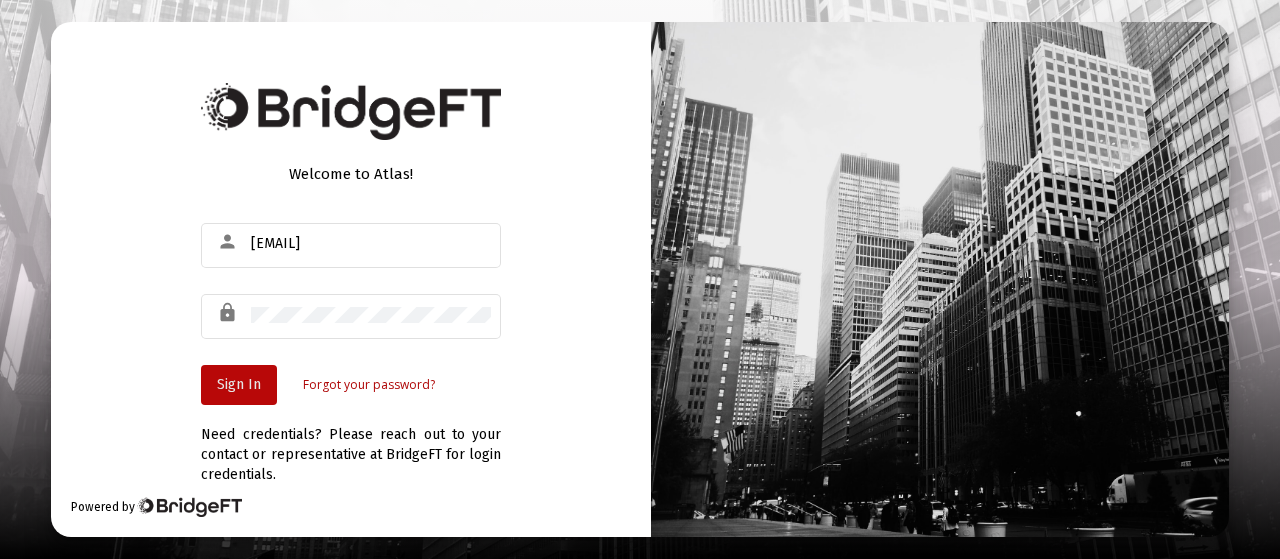 click on "Sign In" at bounding box center (239, 385) 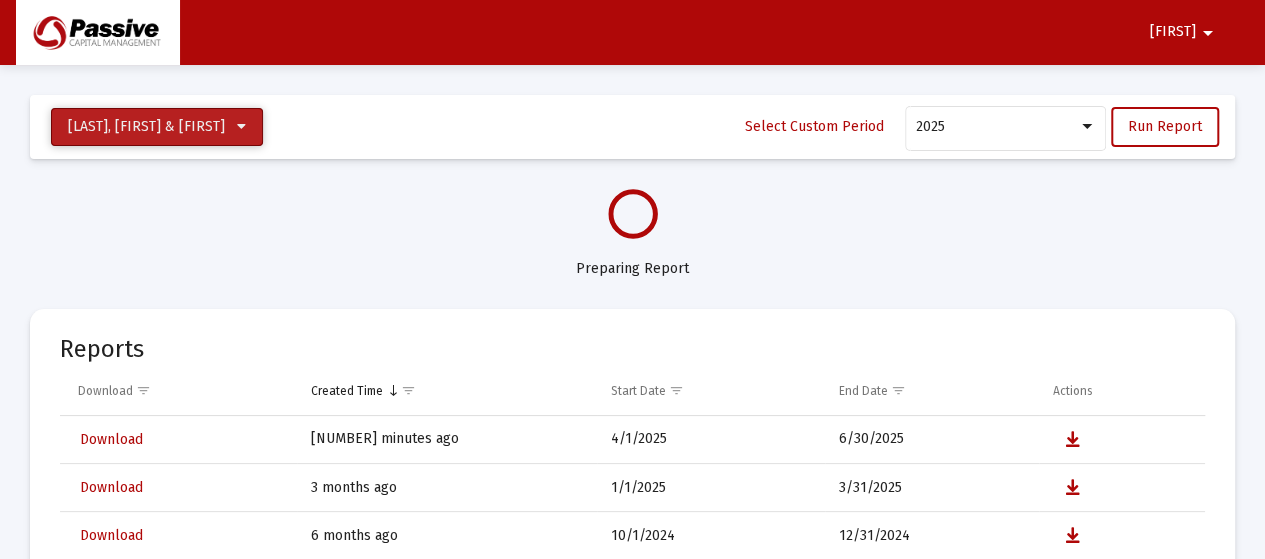 click on "[LAST], [FIRST] & [LAST]" at bounding box center (157, 127) 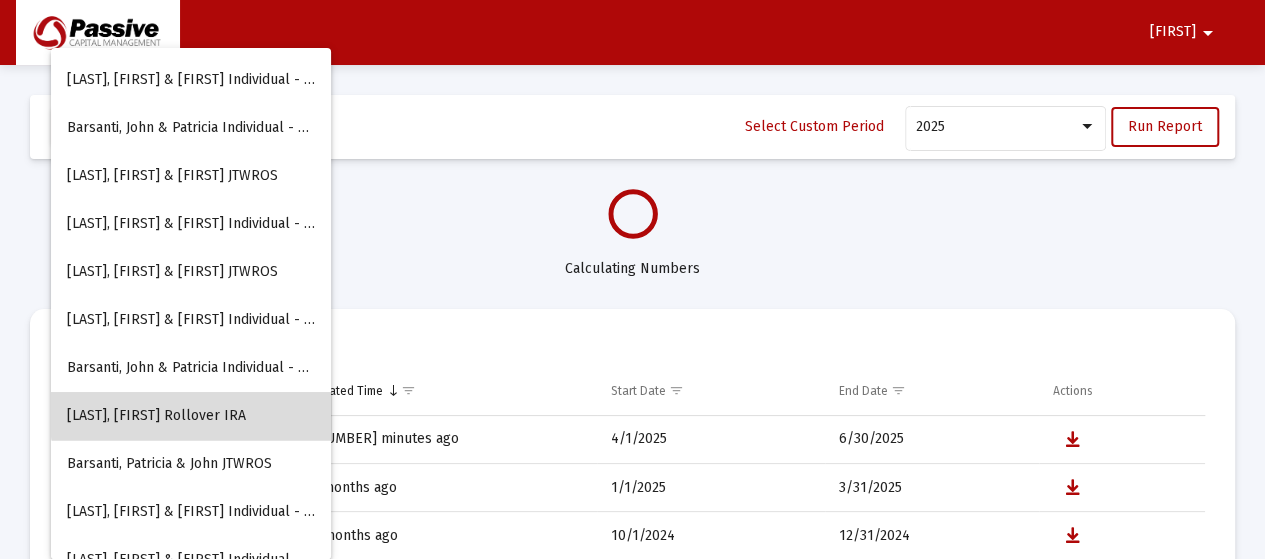 click on "[LAST], [FIRST] Rollover IRA" at bounding box center [191, 416] 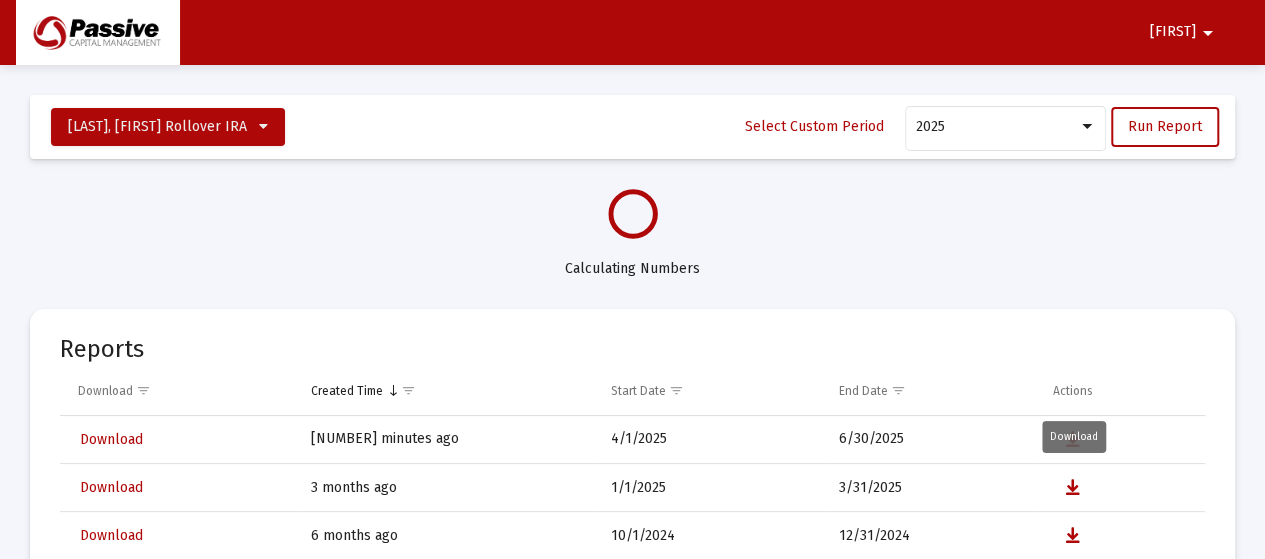 click on "Download" at bounding box center (1074, 437) 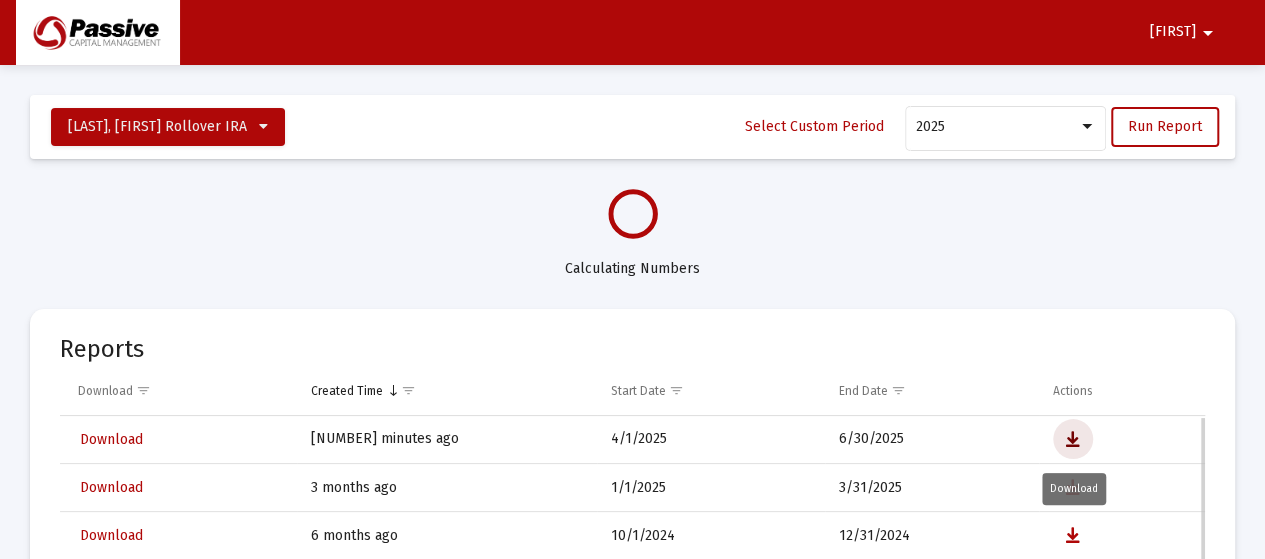 click at bounding box center [1073, 440] 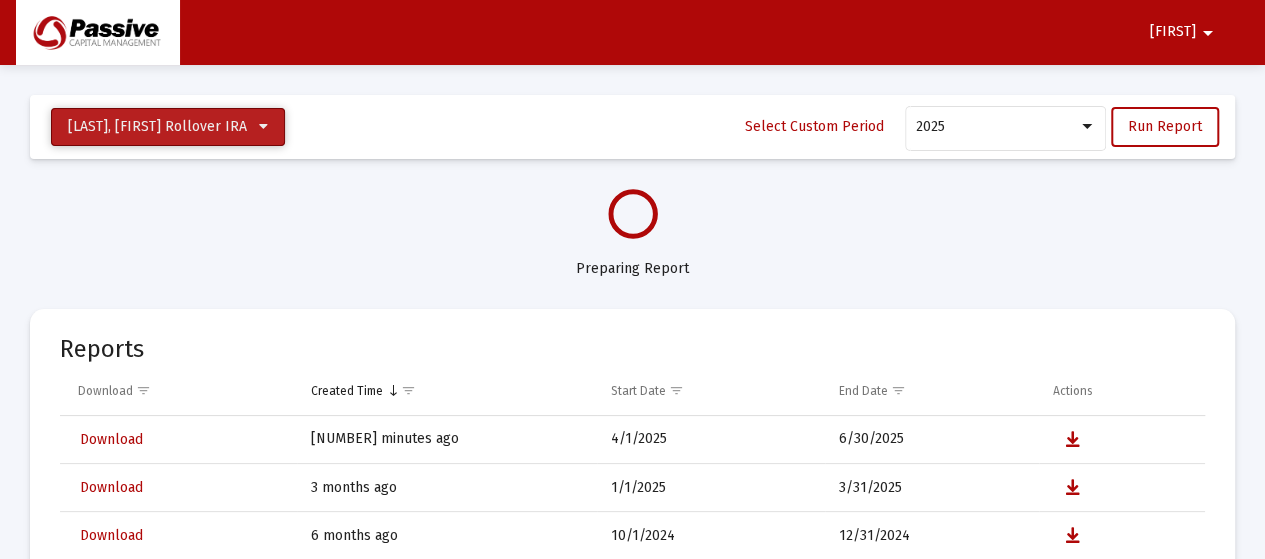 click on "[LAST], [FIRST] Rollover IRA" at bounding box center (168, 127) 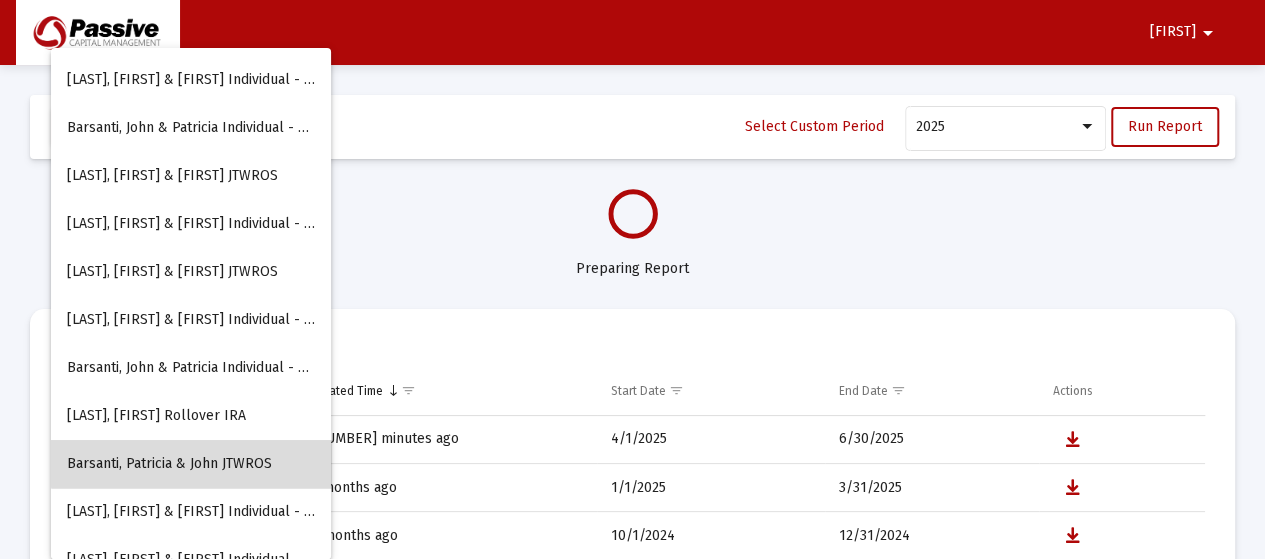 click on "Barsanti, Patricia & John JTWROS" at bounding box center [191, 464] 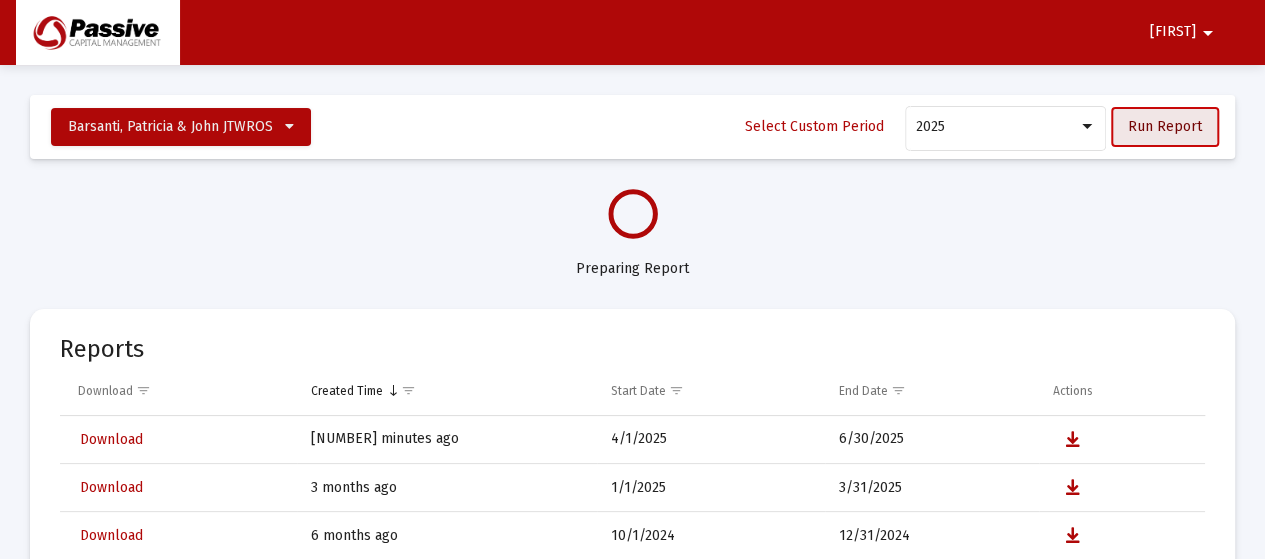 click on "Run Report" at bounding box center (1165, 126) 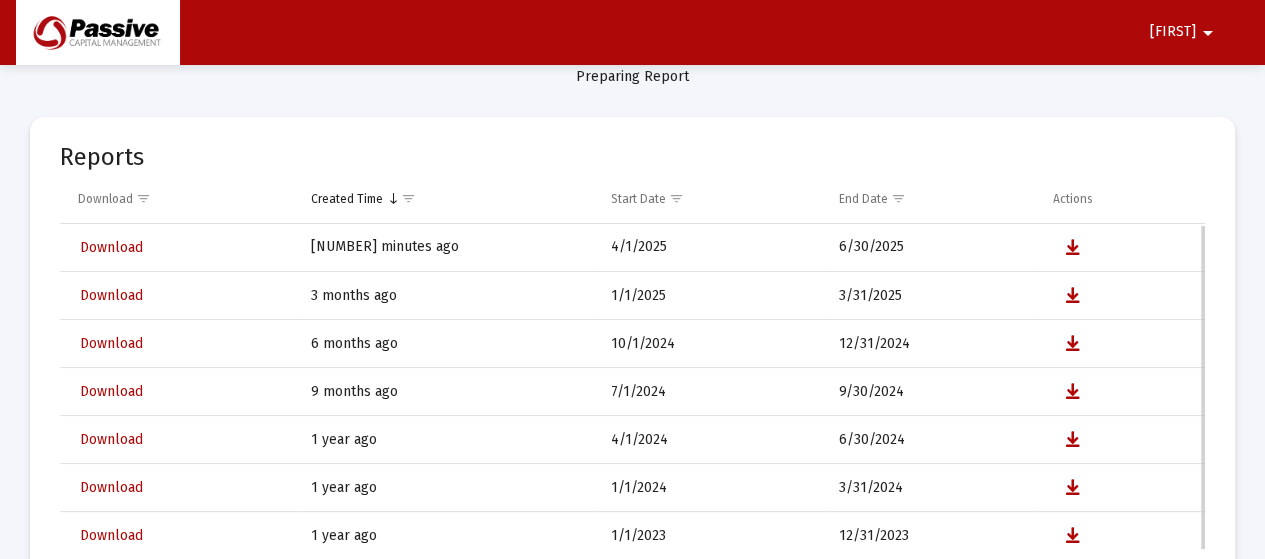 scroll, scrollTop: 0, scrollLeft: 0, axis: both 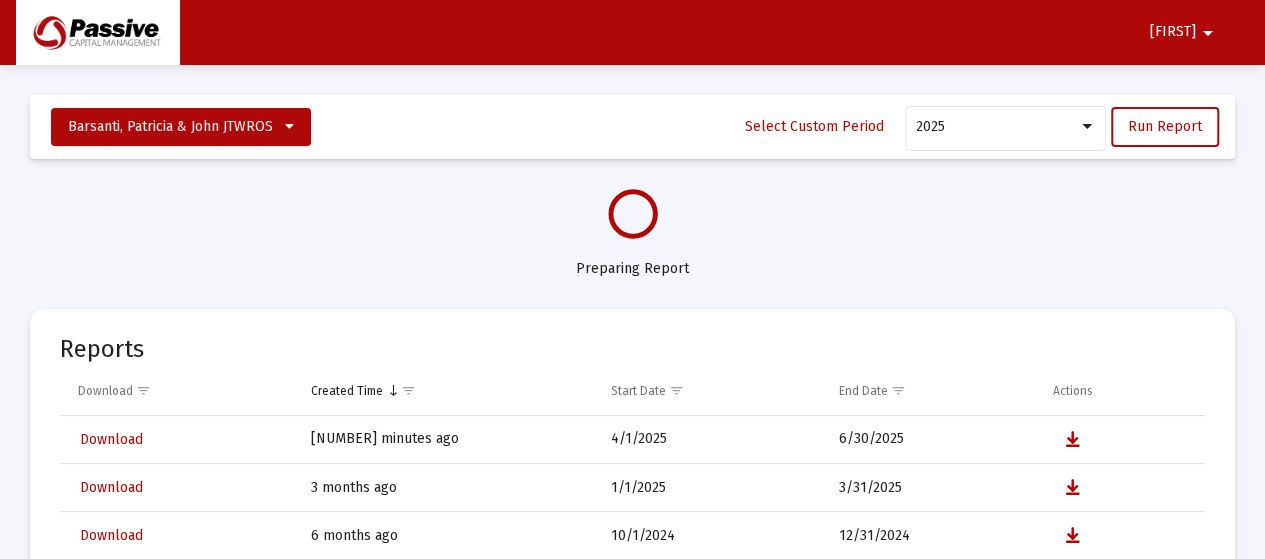 click on "arrow_drop_down" at bounding box center [1208, 33] 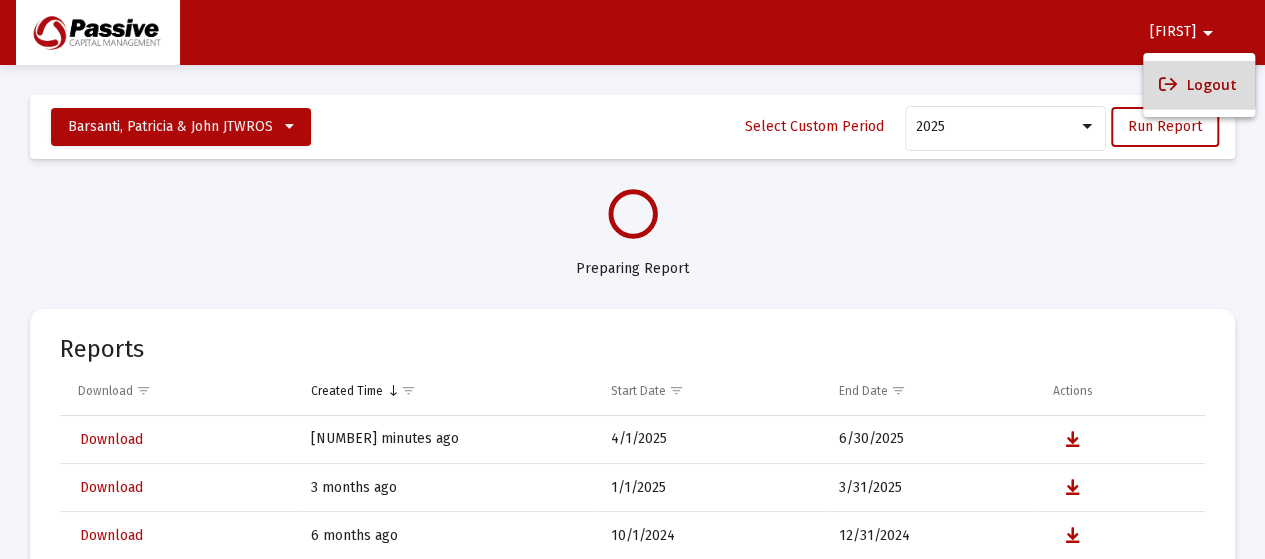 click at bounding box center (1168, 85) 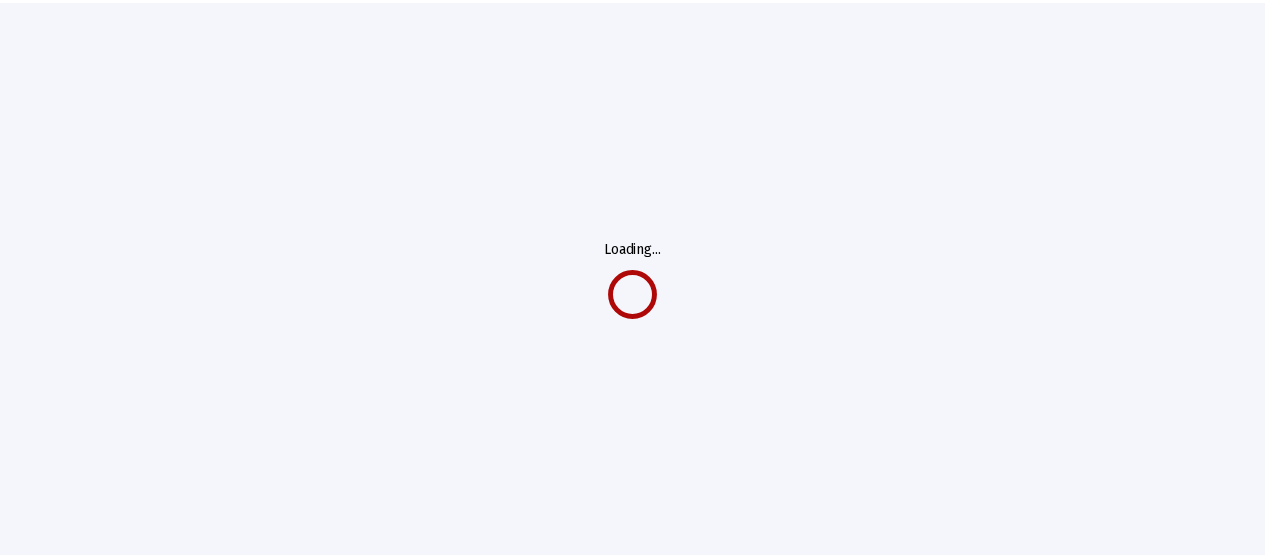 scroll, scrollTop: 0, scrollLeft: 0, axis: both 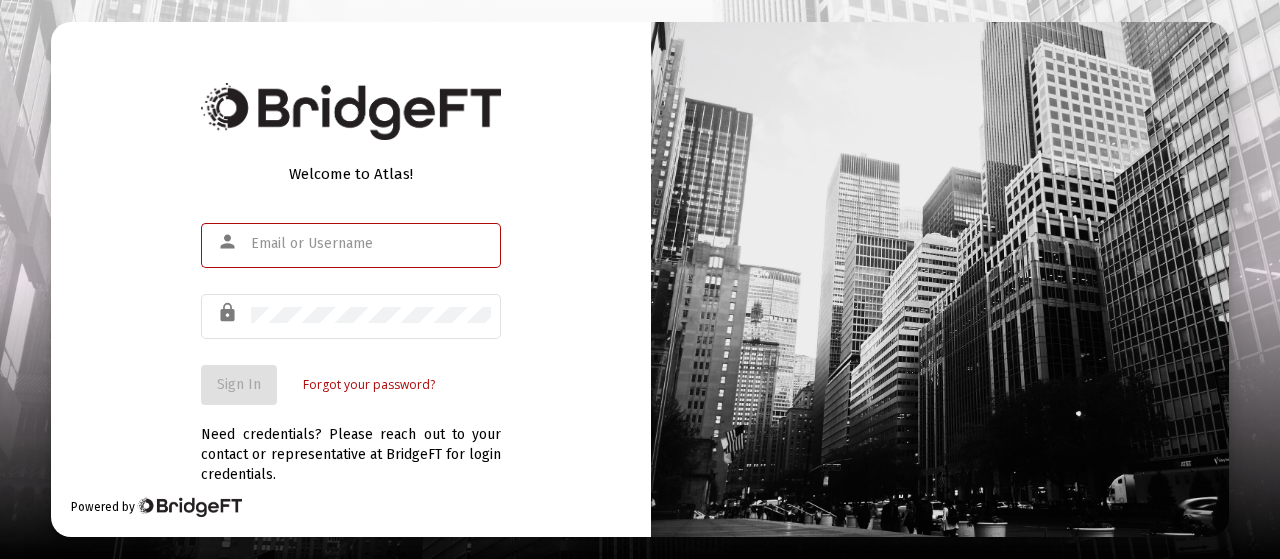 click at bounding box center [371, 244] 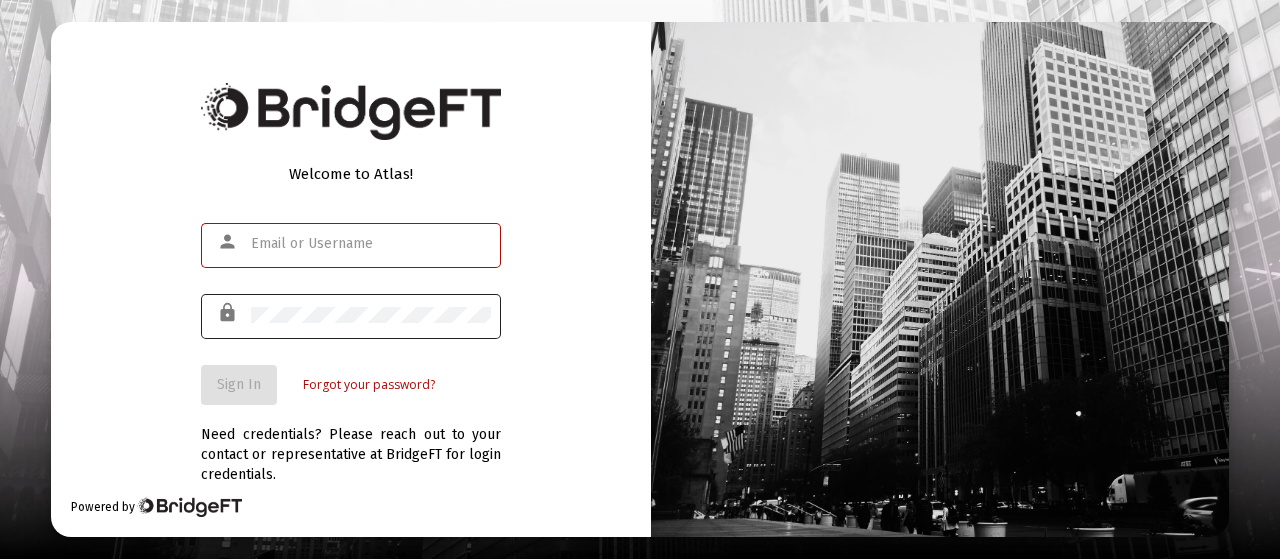 type on "[EMAIL]" 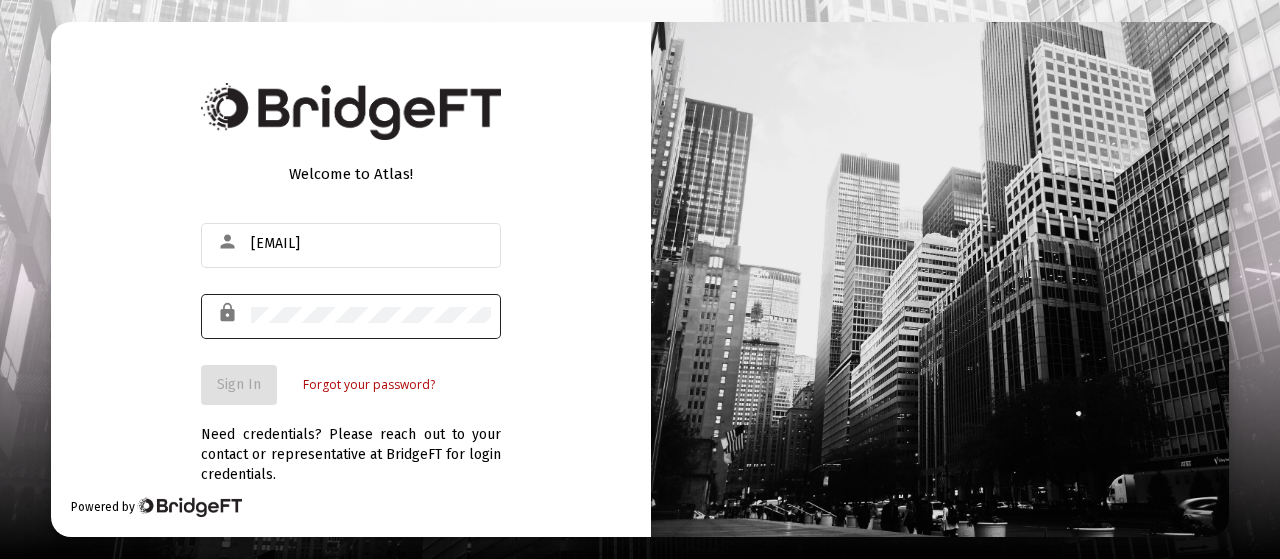 click at bounding box center [371, 314] 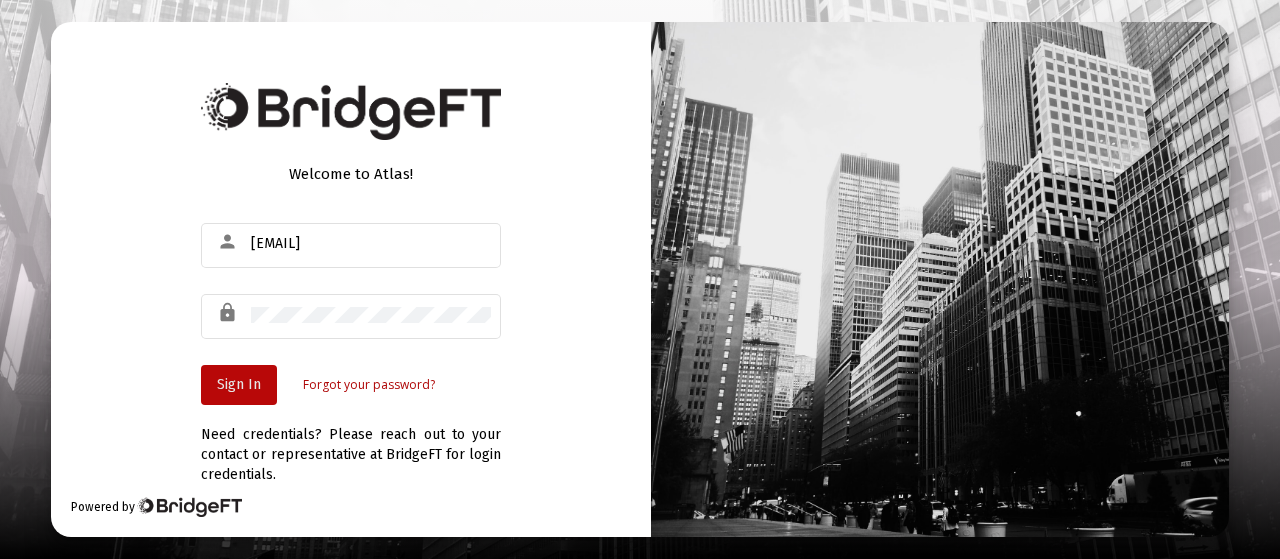 click on "Sign In" at bounding box center [239, 384] 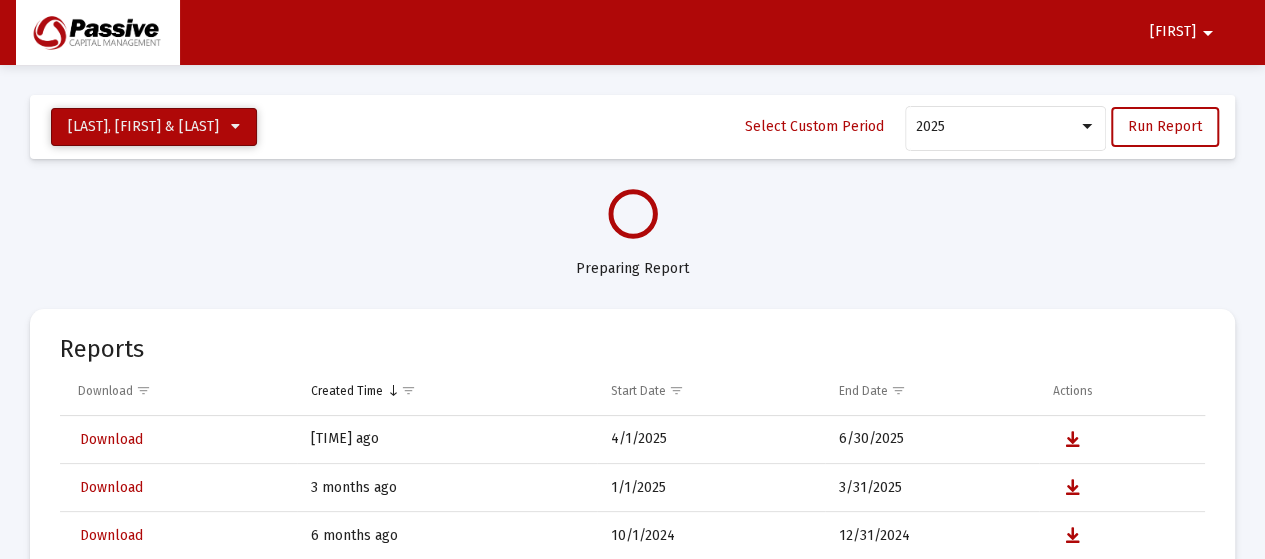 click at bounding box center (235, 127) 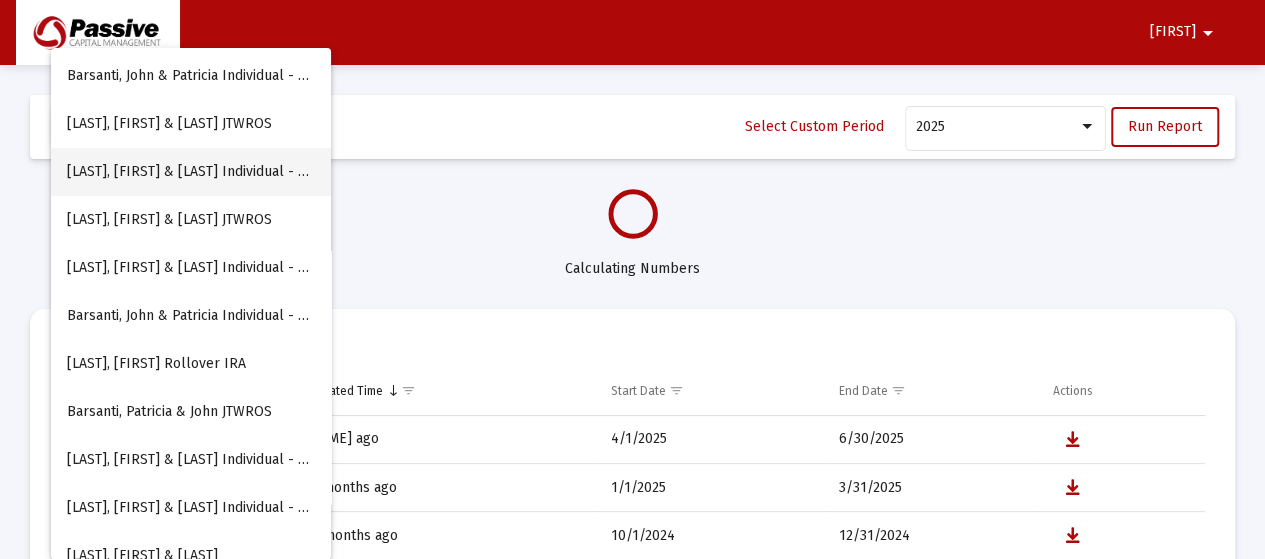 scroll, scrollTop: 80, scrollLeft: 0, axis: vertical 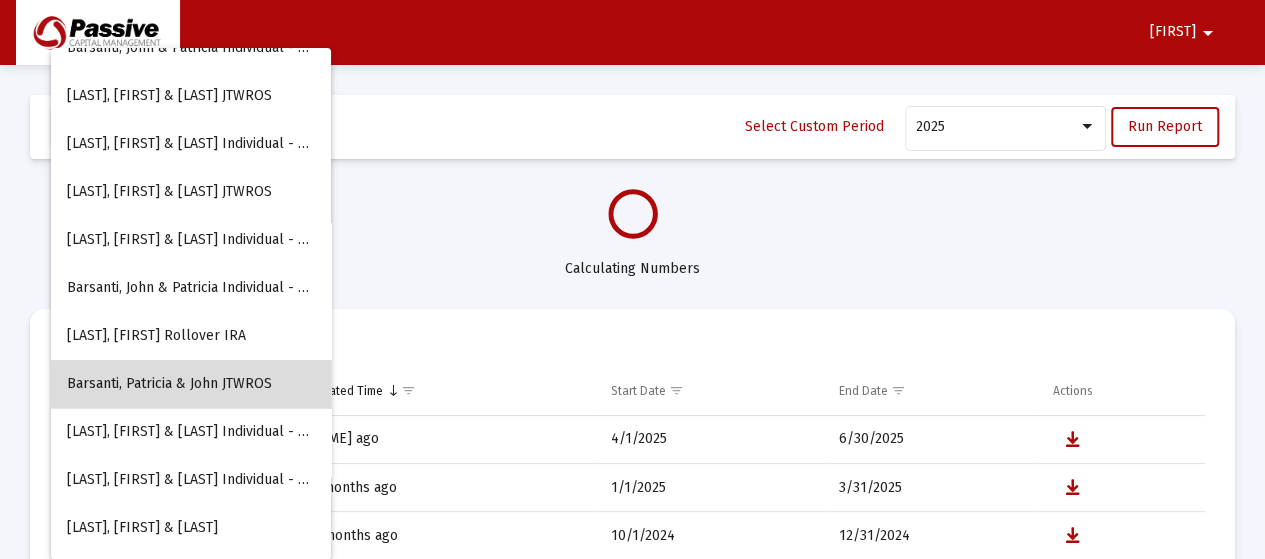 click on "Barsanti, Patricia & John JTWROS" at bounding box center [191, 384] 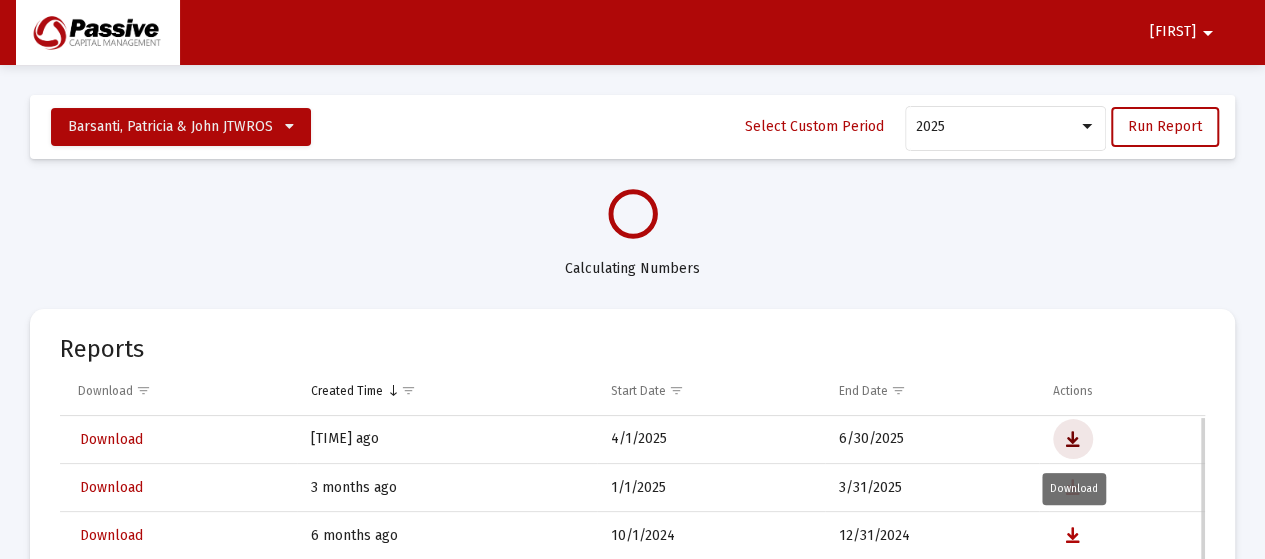 click at bounding box center [1073, 440] 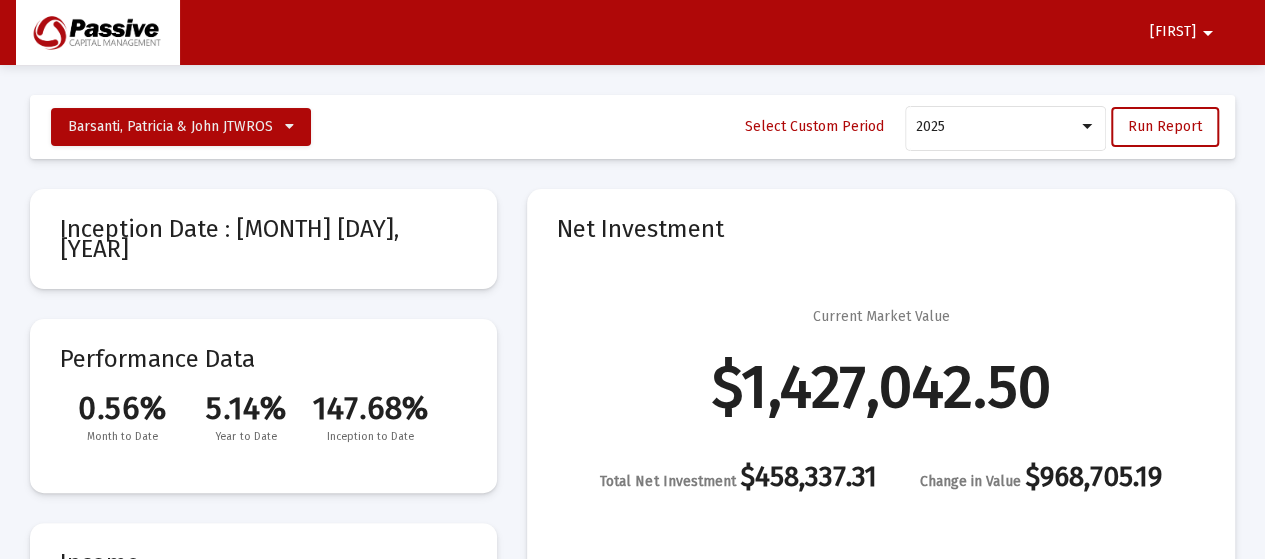 click on "arrow_drop_down" at bounding box center [1208, 33] 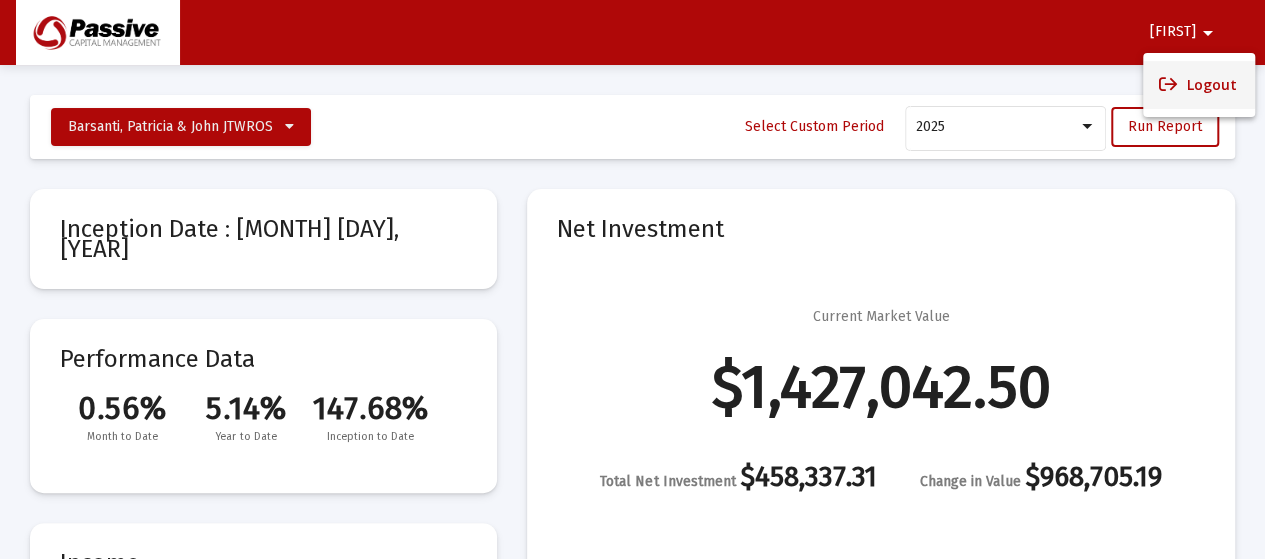 click on "Logout" at bounding box center [1199, 85] 